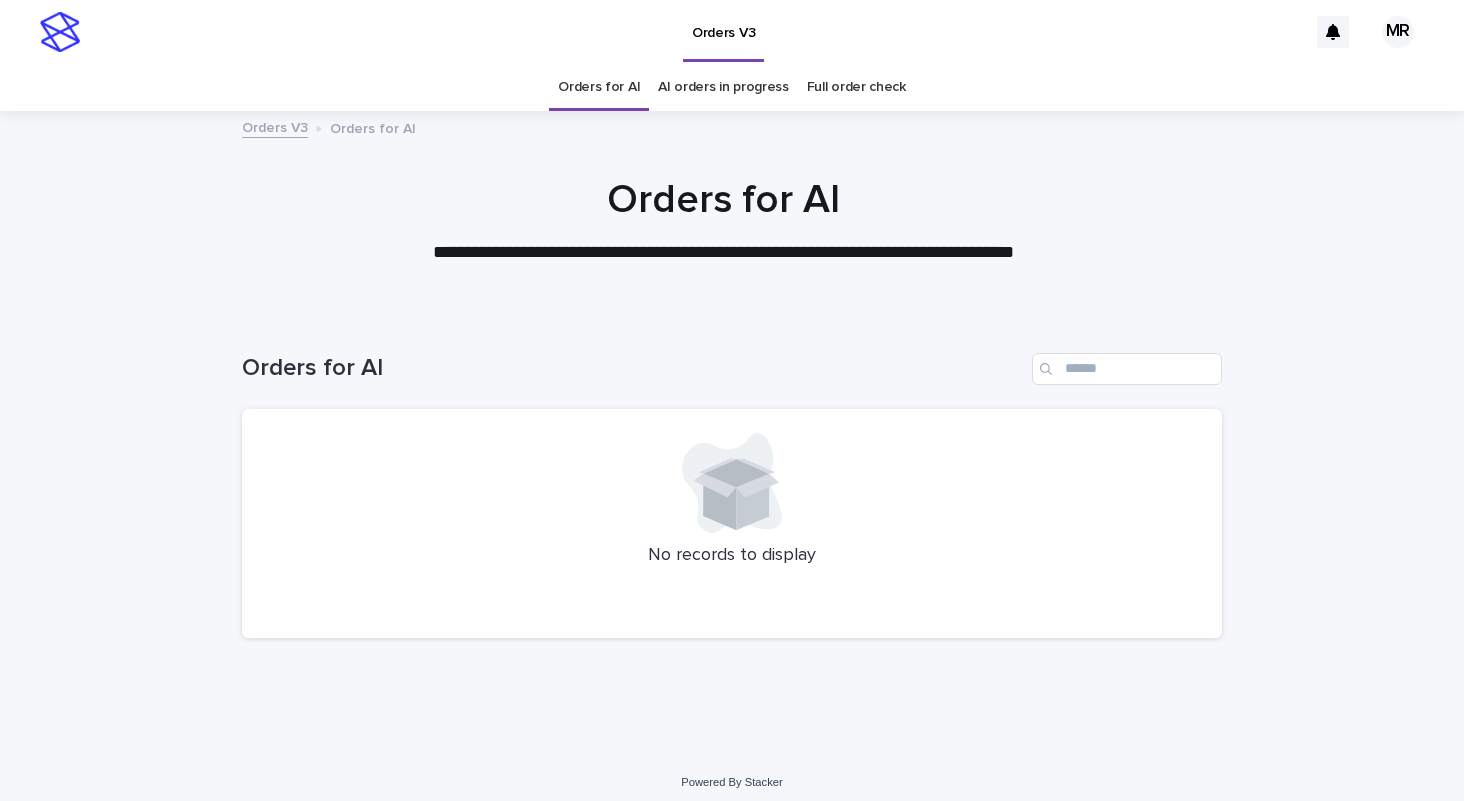 scroll, scrollTop: 0, scrollLeft: 0, axis: both 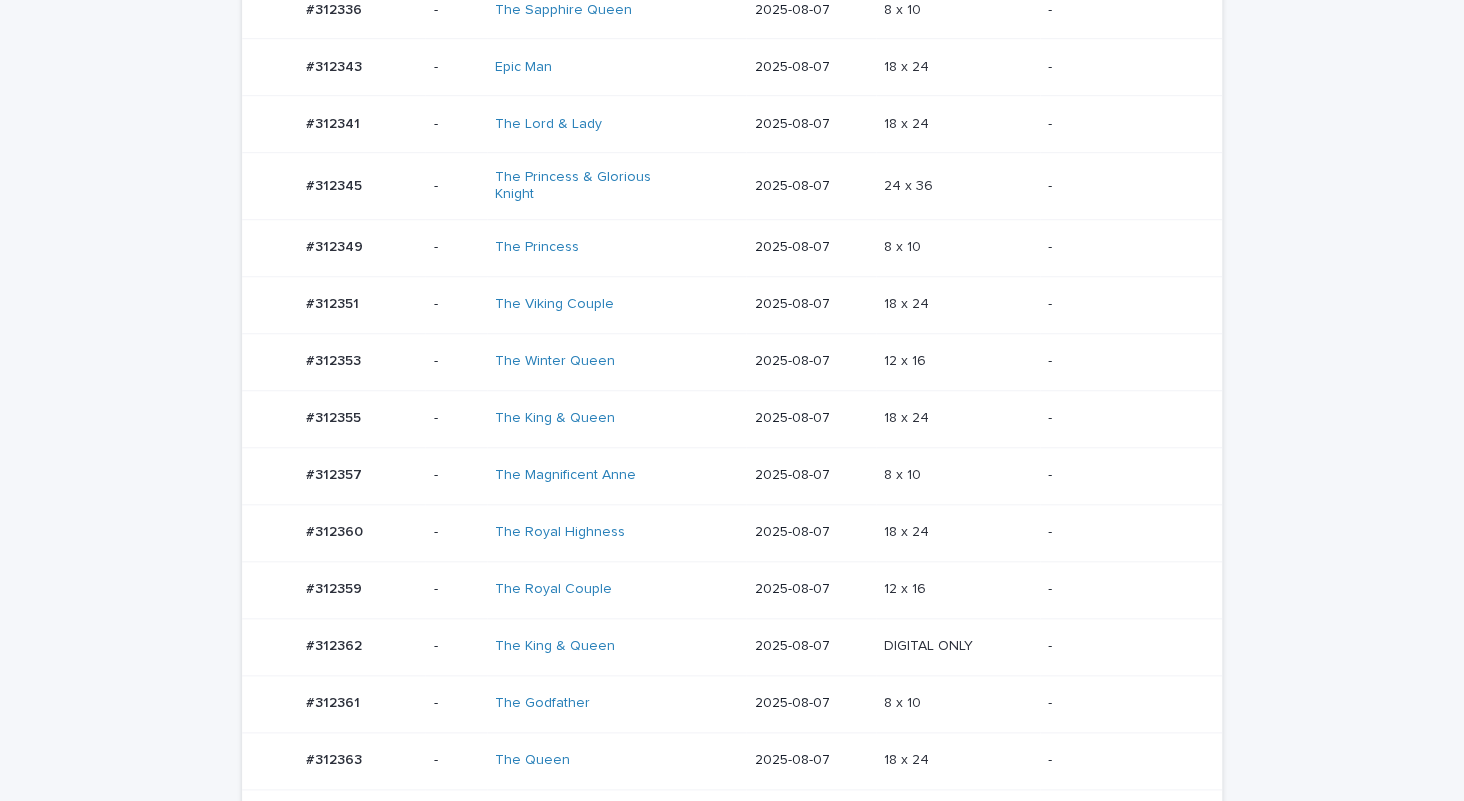 click on "The King & Queen" at bounding box center [617, 418] 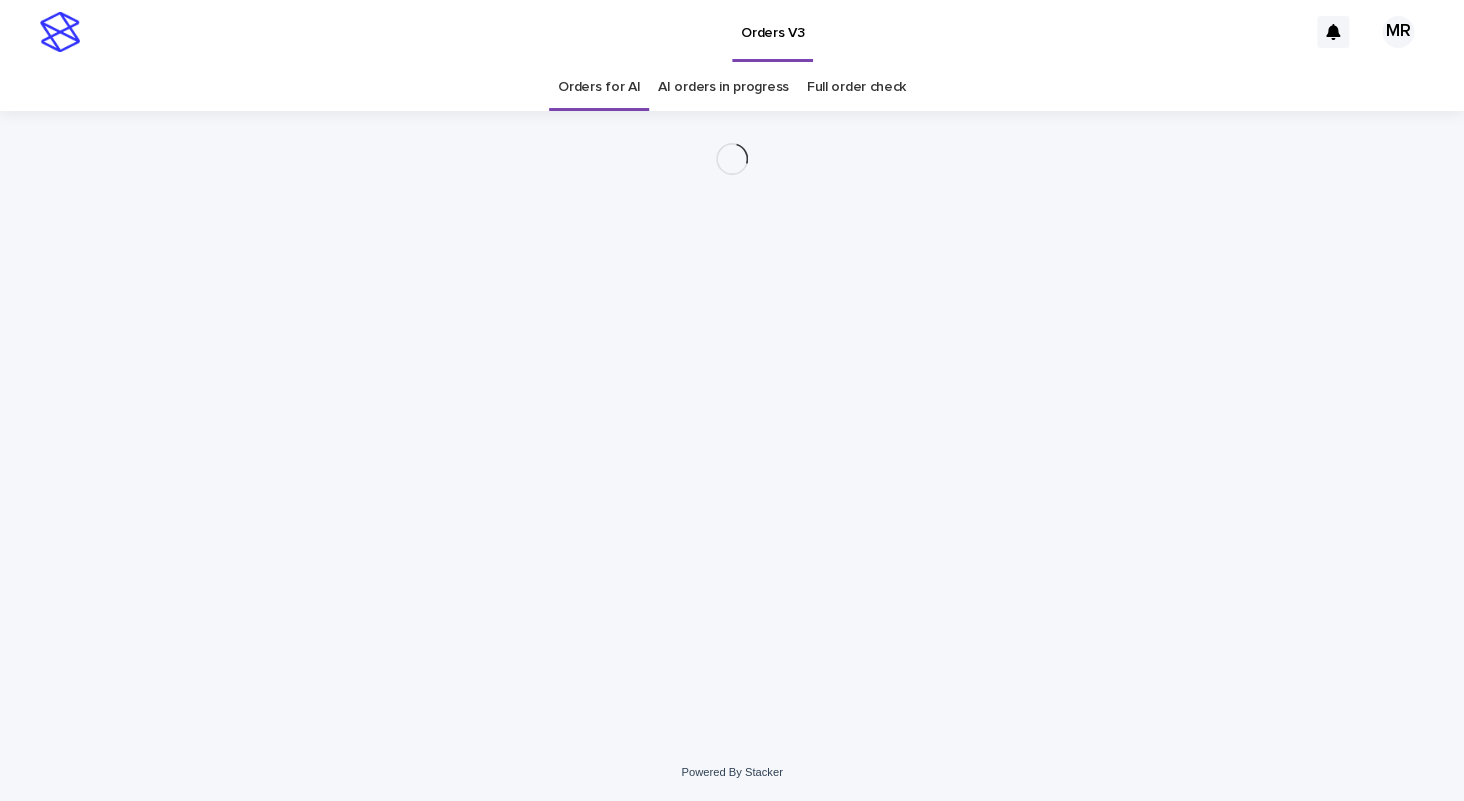 scroll, scrollTop: 0, scrollLeft: 0, axis: both 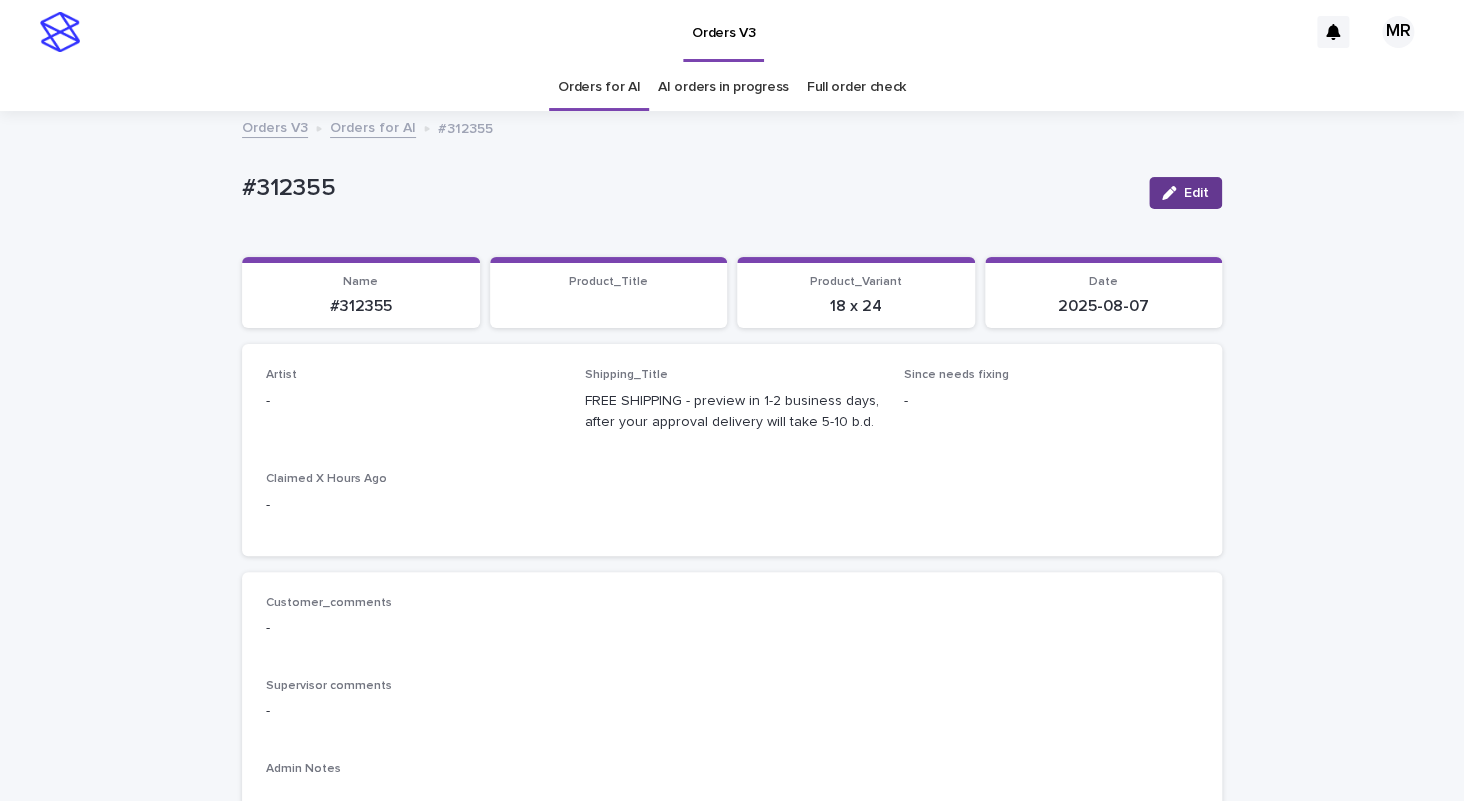 click on "Edit" at bounding box center [1196, 193] 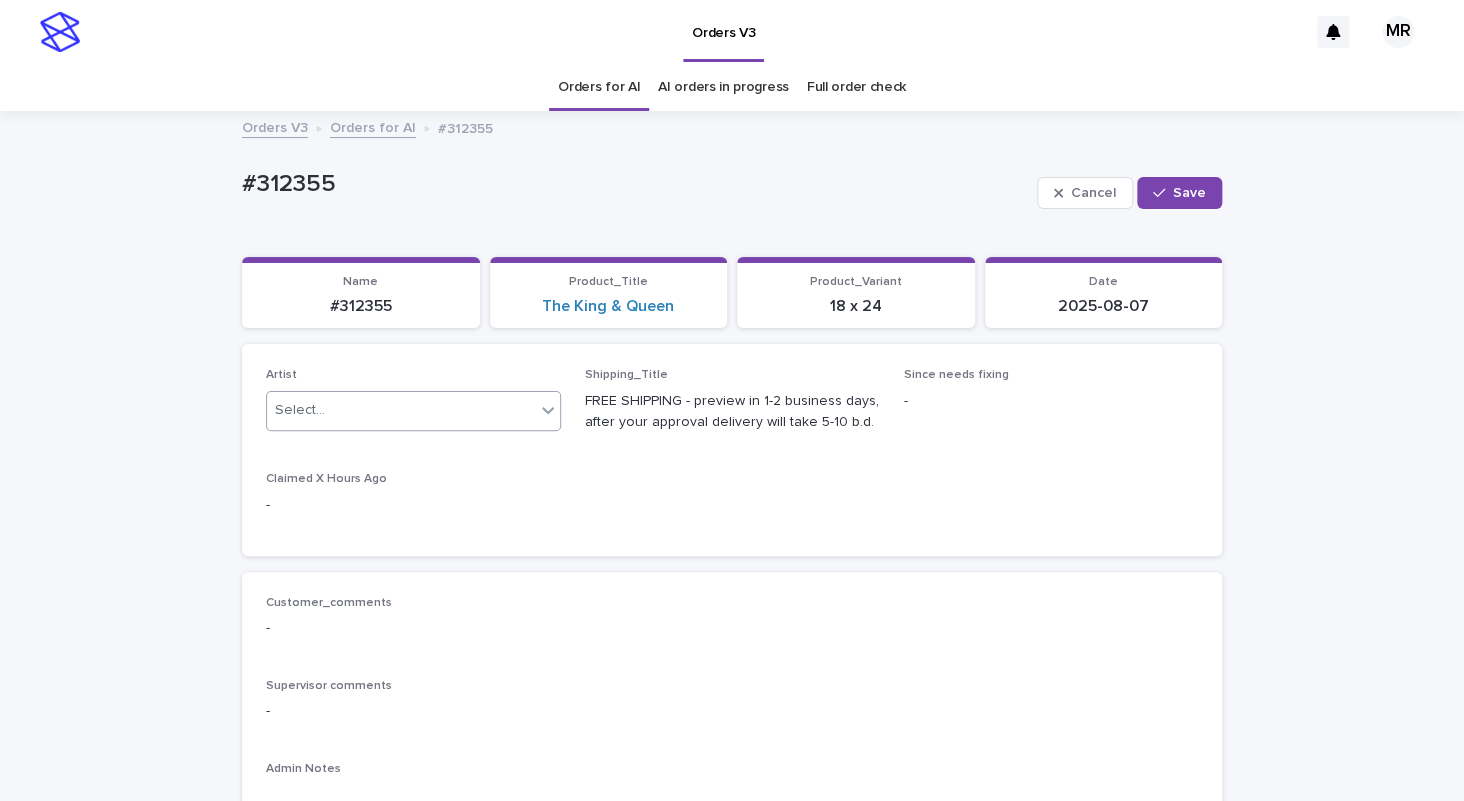 click on "Select..." at bounding box center [401, 410] 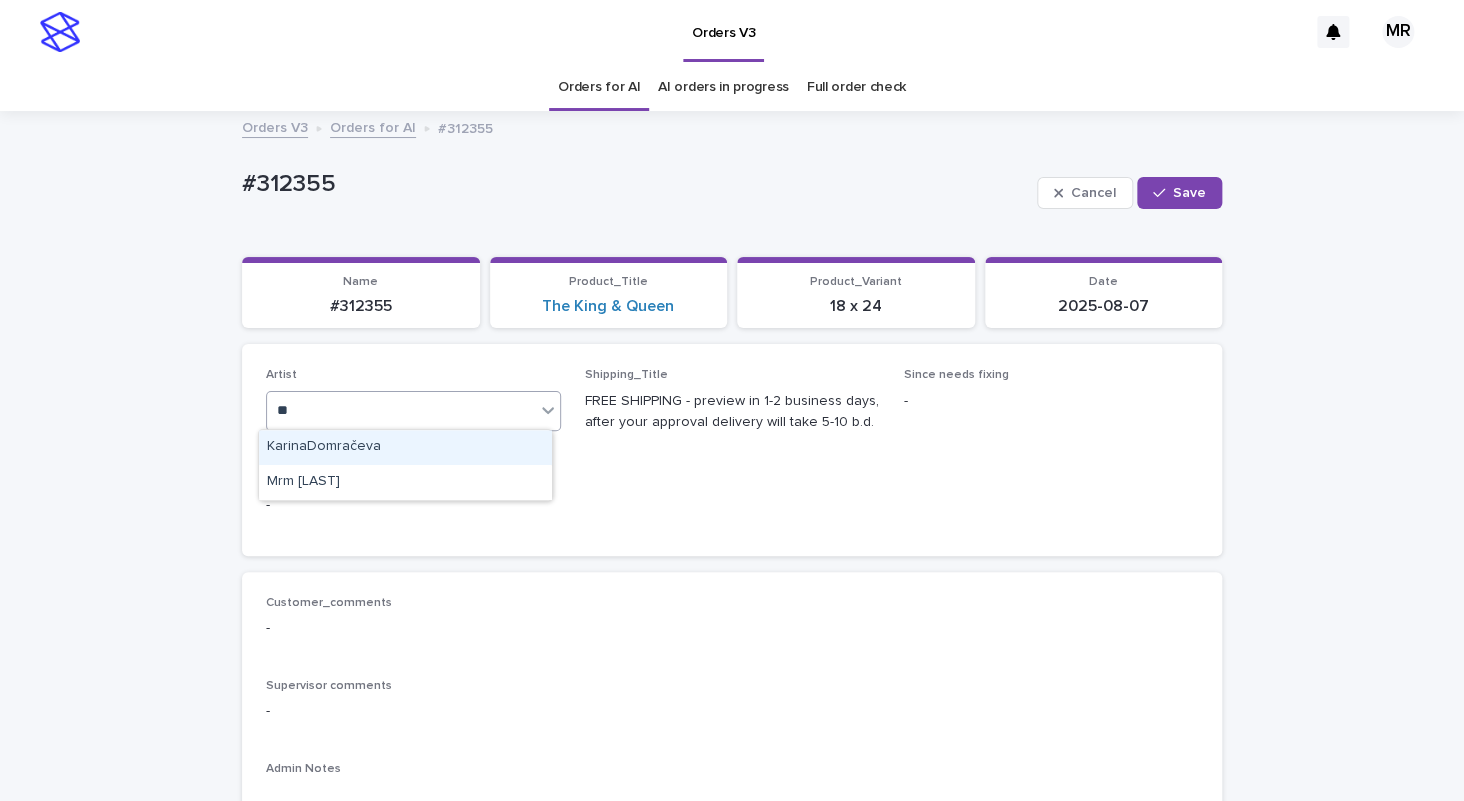 type on "***" 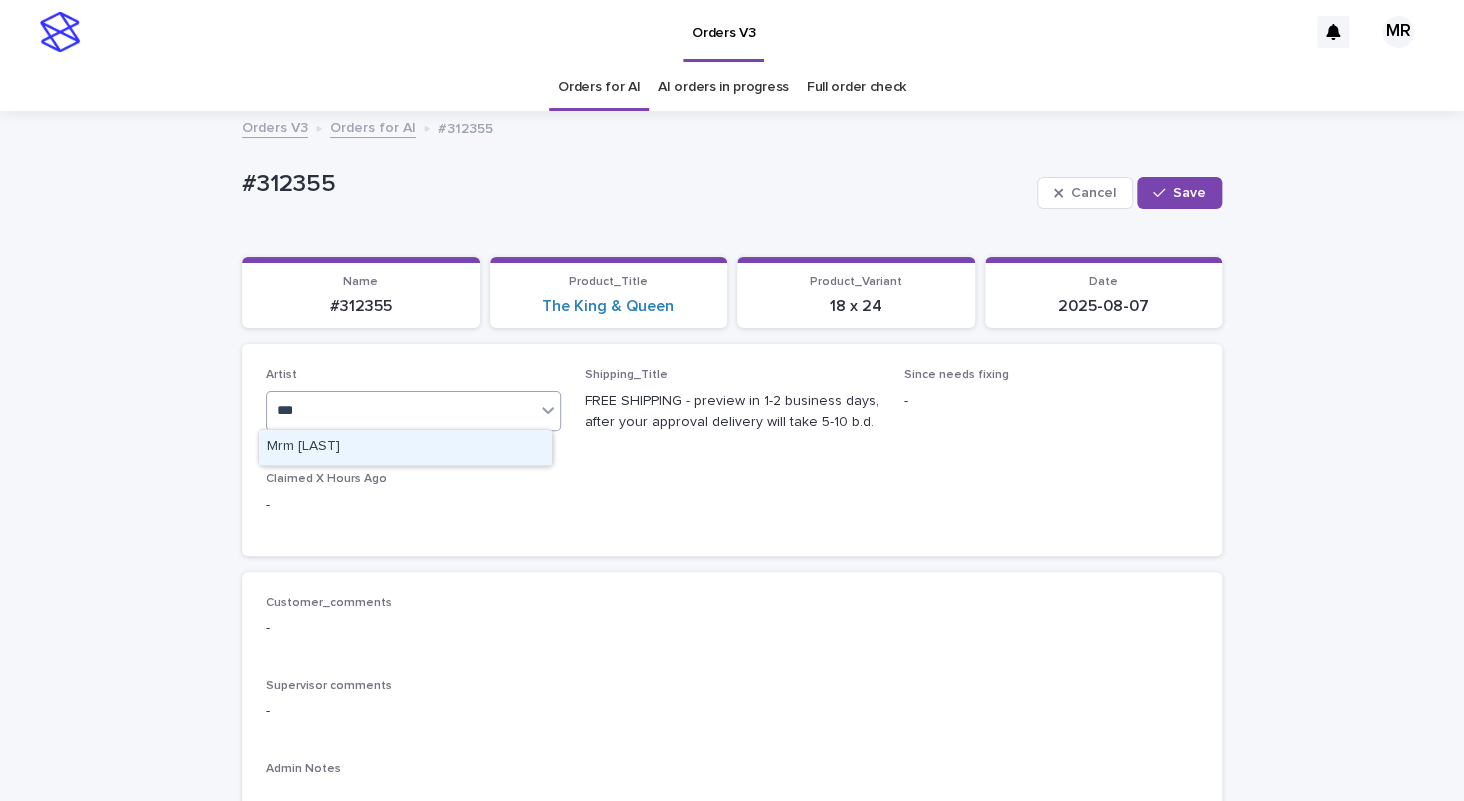 click on "Mrm Ramishvili" at bounding box center [405, 447] 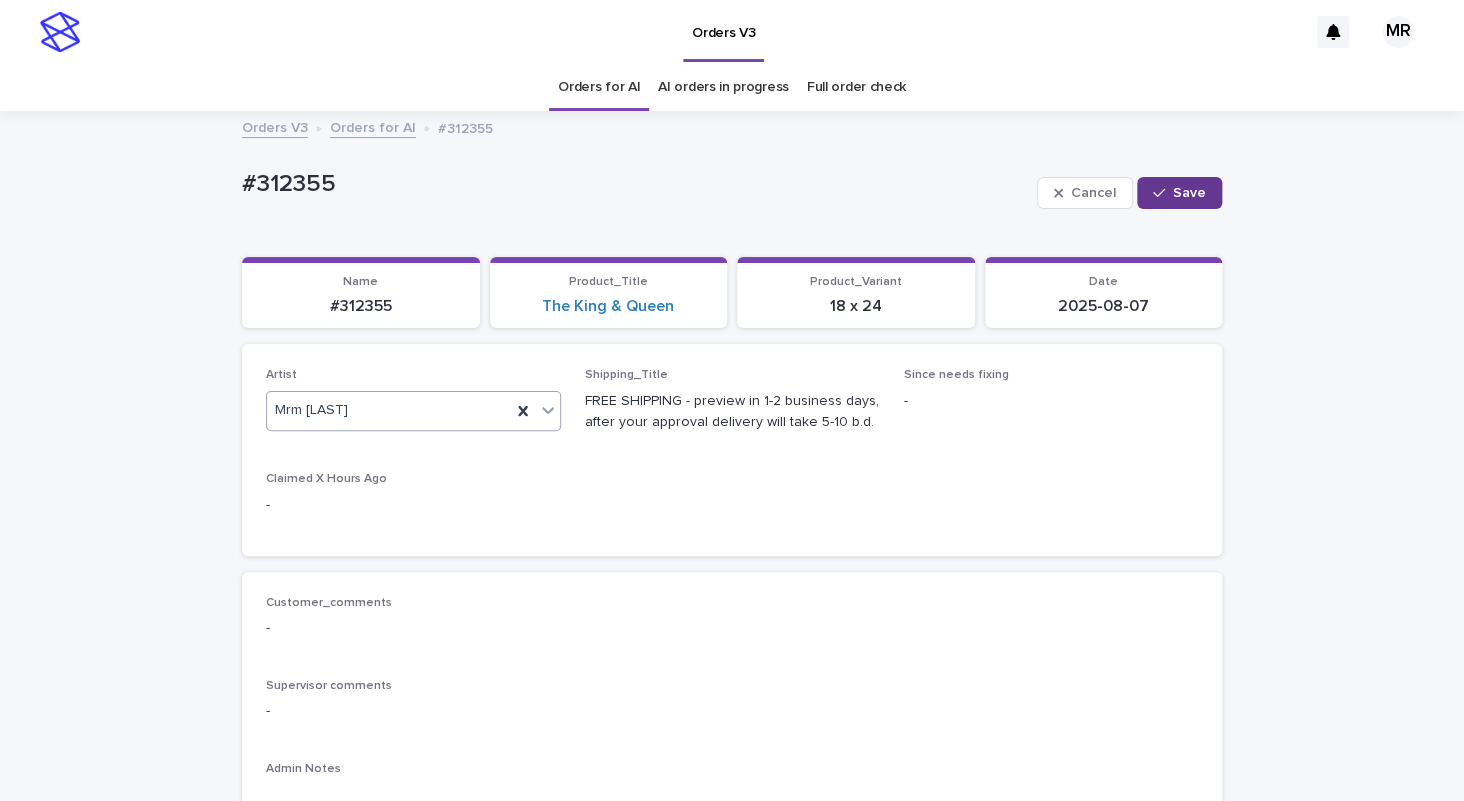 click on "Save" at bounding box center (1189, 193) 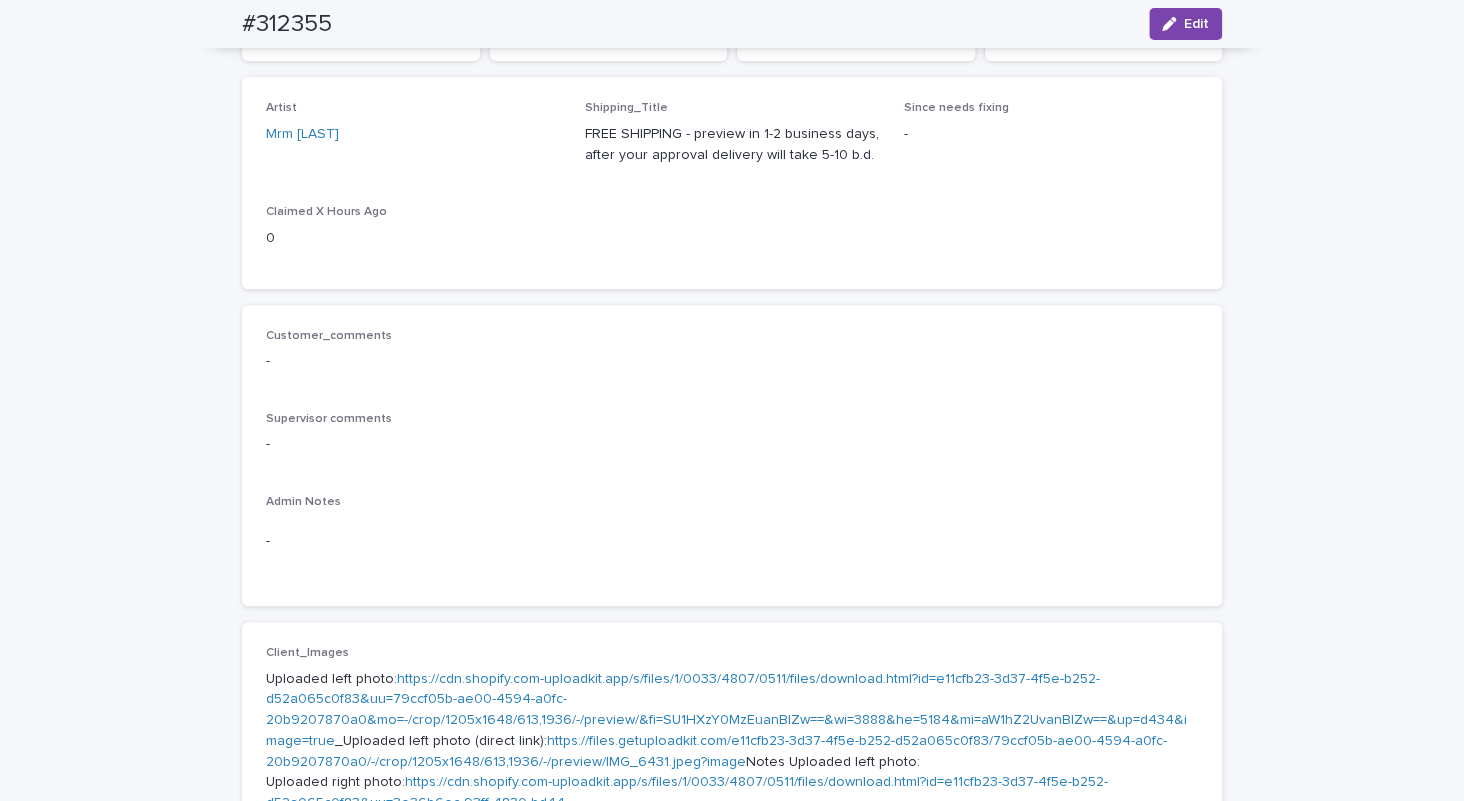 scroll, scrollTop: 0, scrollLeft: 0, axis: both 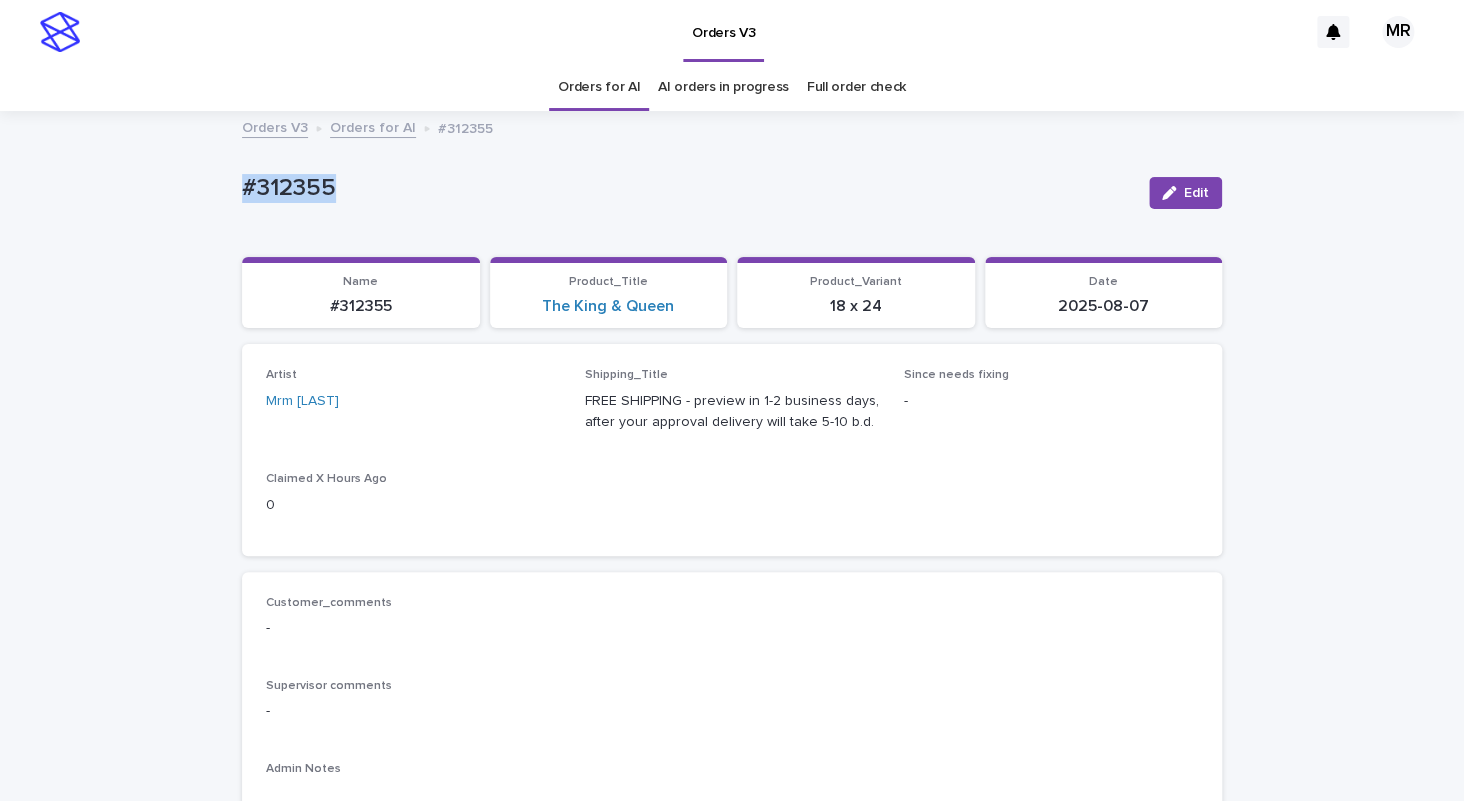 drag, startPoint x: 189, startPoint y: 188, endPoint x: 74, endPoint y: 188, distance: 115 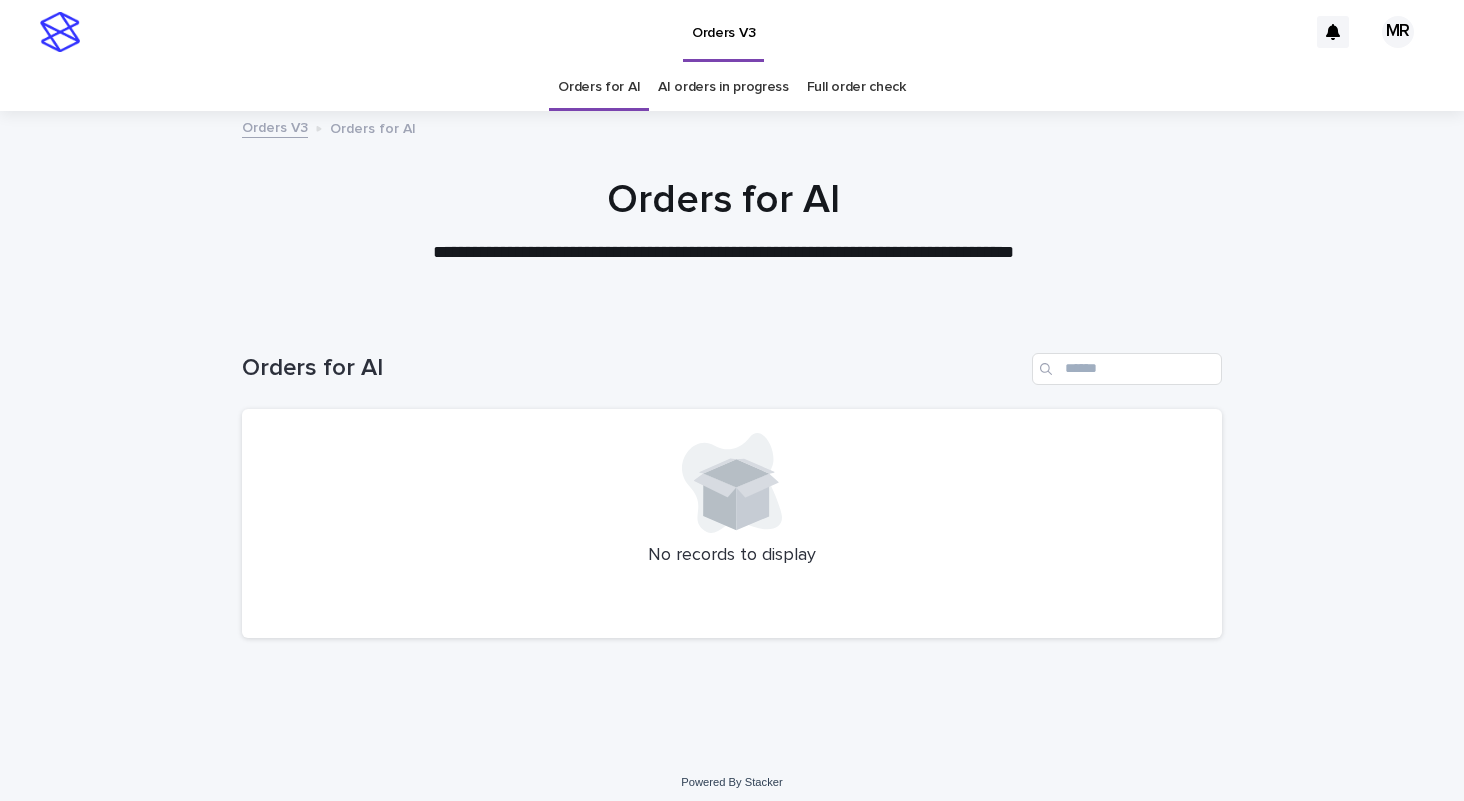 scroll, scrollTop: 0, scrollLeft: 0, axis: both 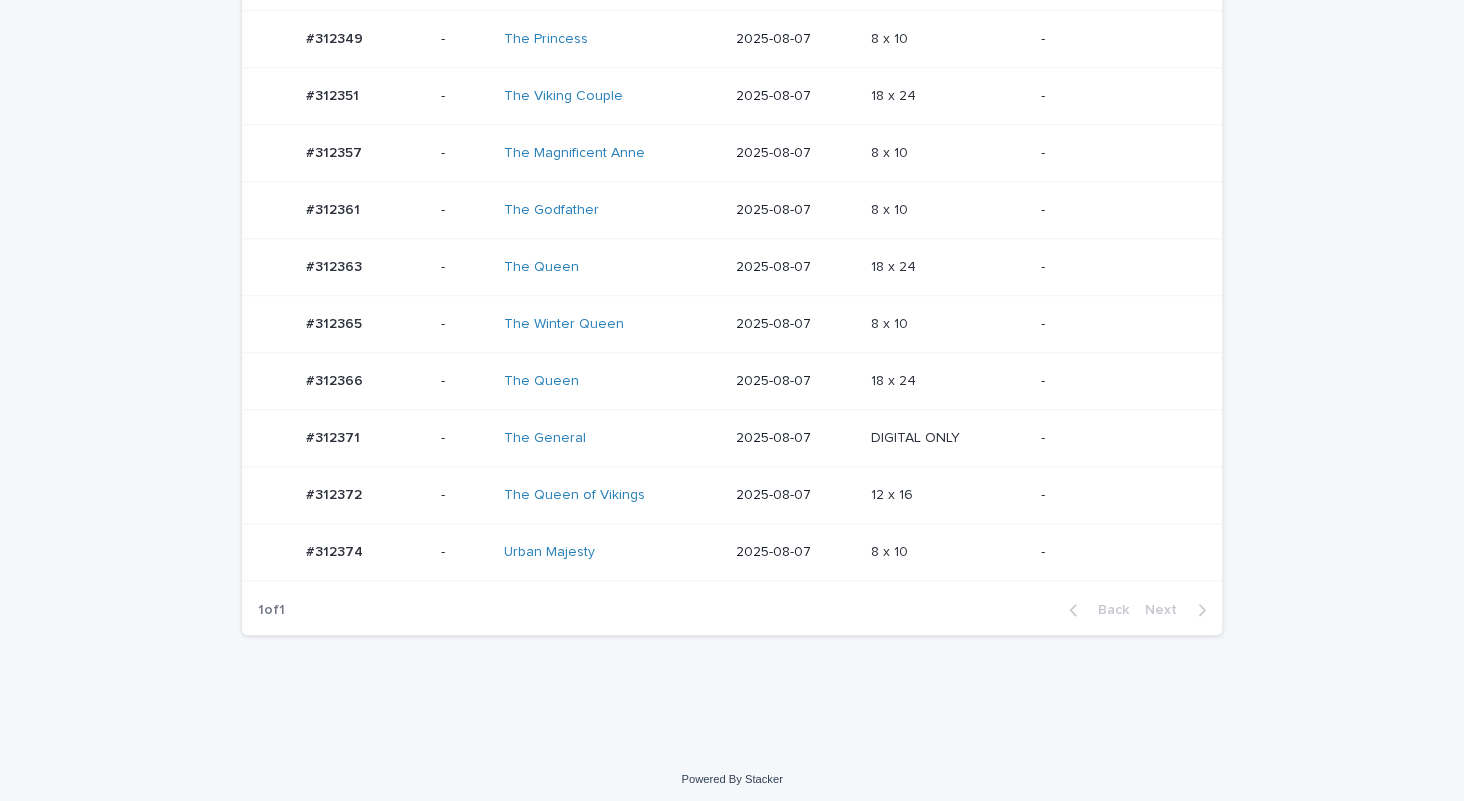 click on "The Queen of Vikings" at bounding box center [612, 495] 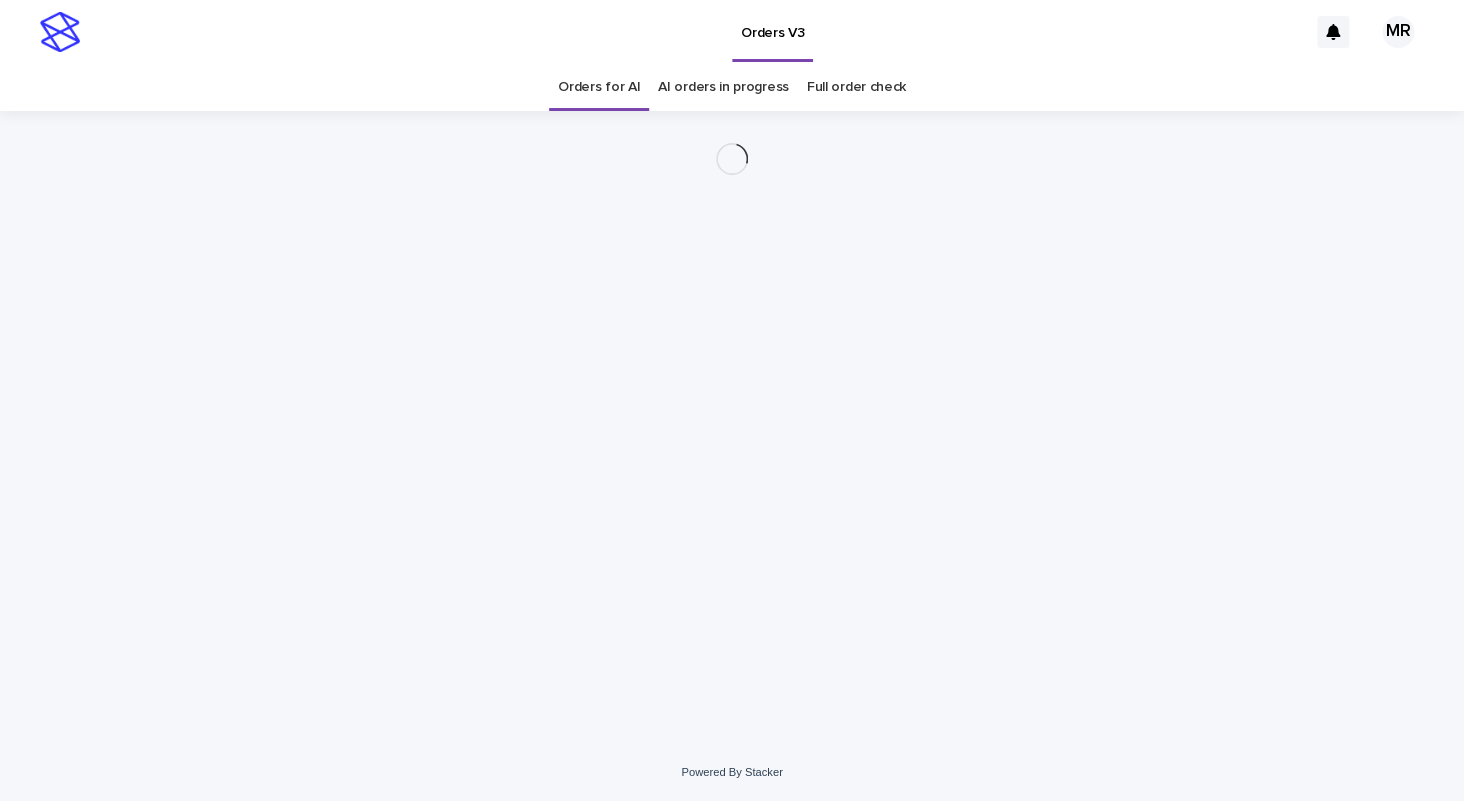 scroll, scrollTop: 0, scrollLeft: 0, axis: both 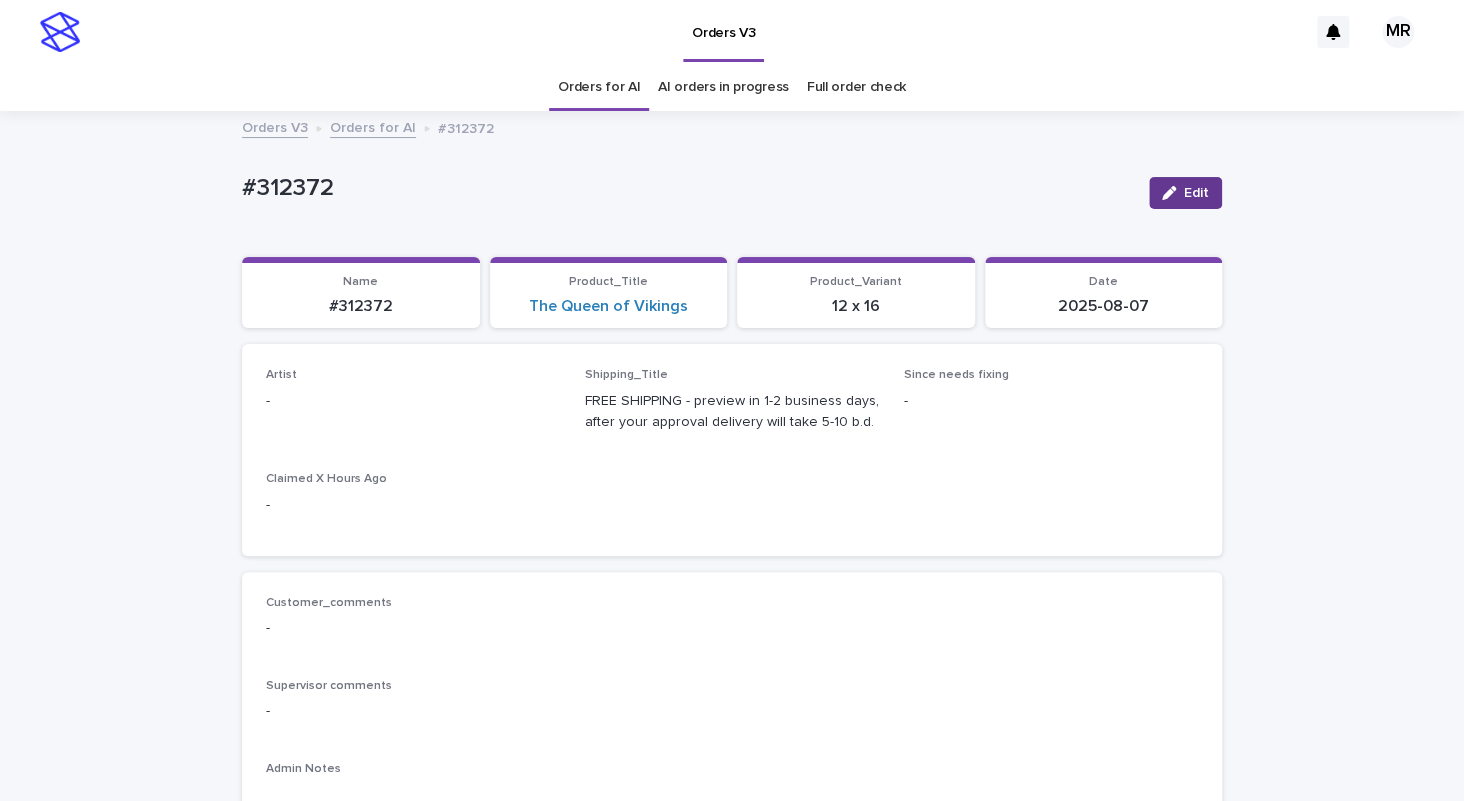 drag, startPoint x: 1194, startPoint y: 186, endPoint x: 322, endPoint y: 378, distance: 892.88745 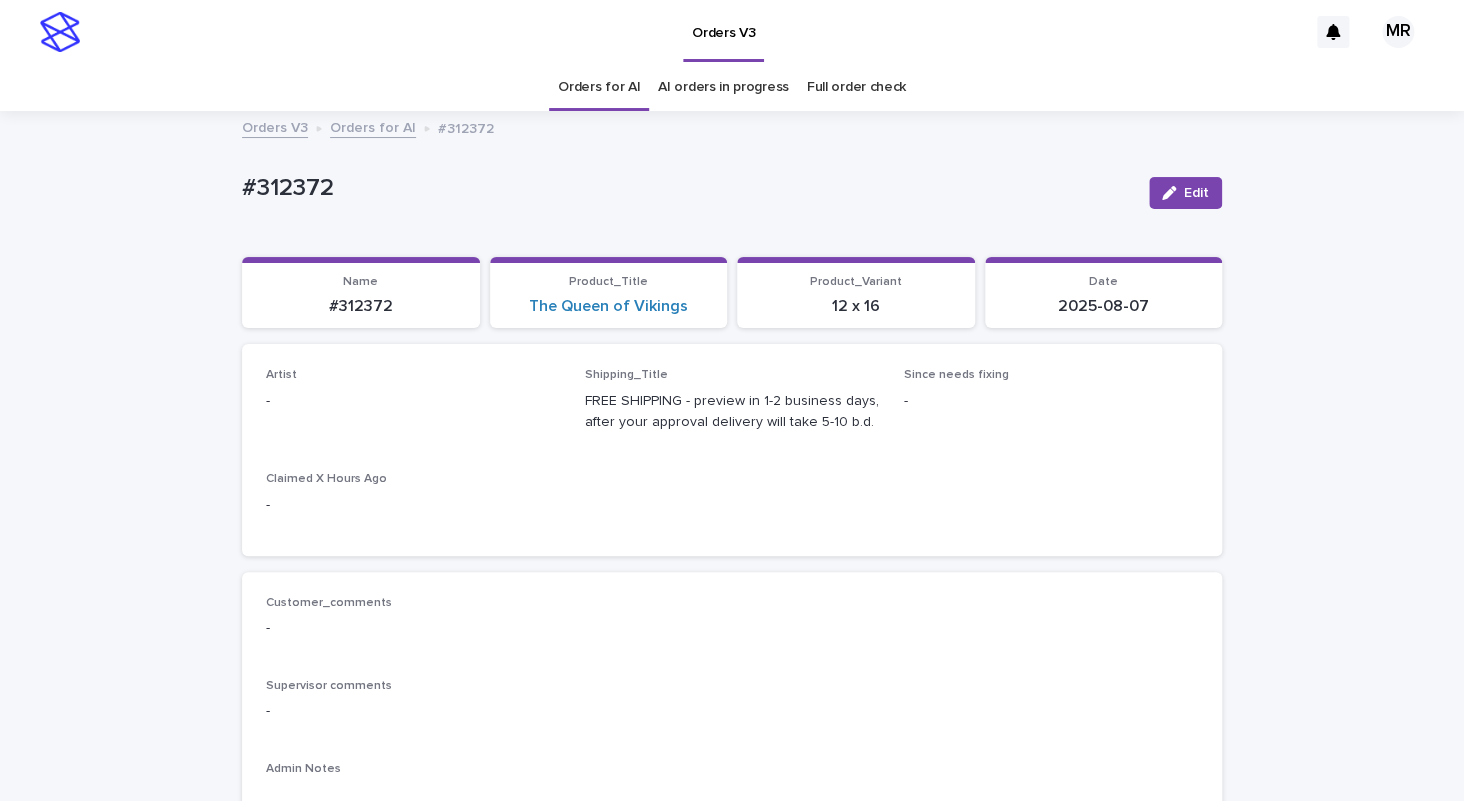 click on "Edit" at bounding box center [1196, 193] 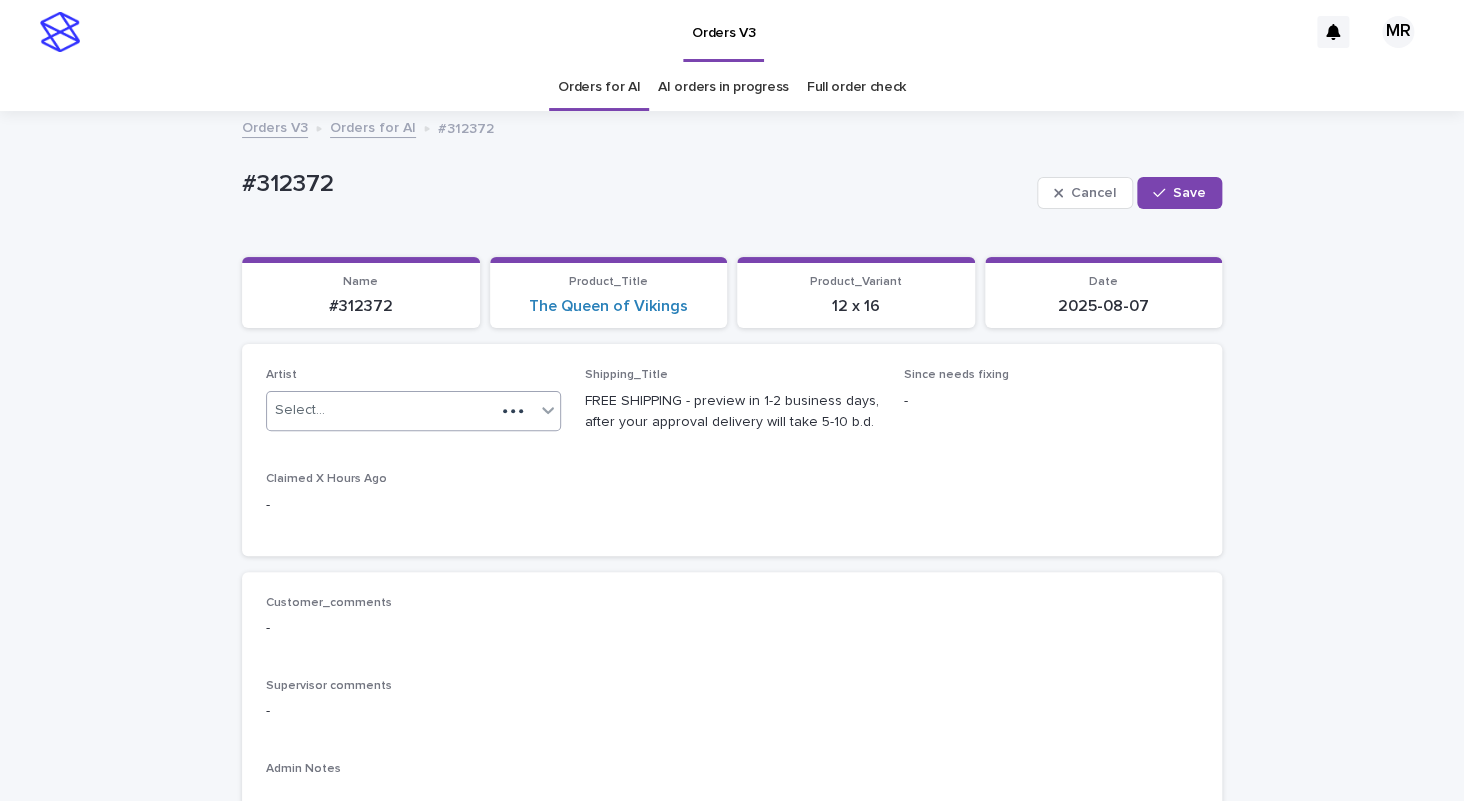 click on "Select..." at bounding box center (381, 410) 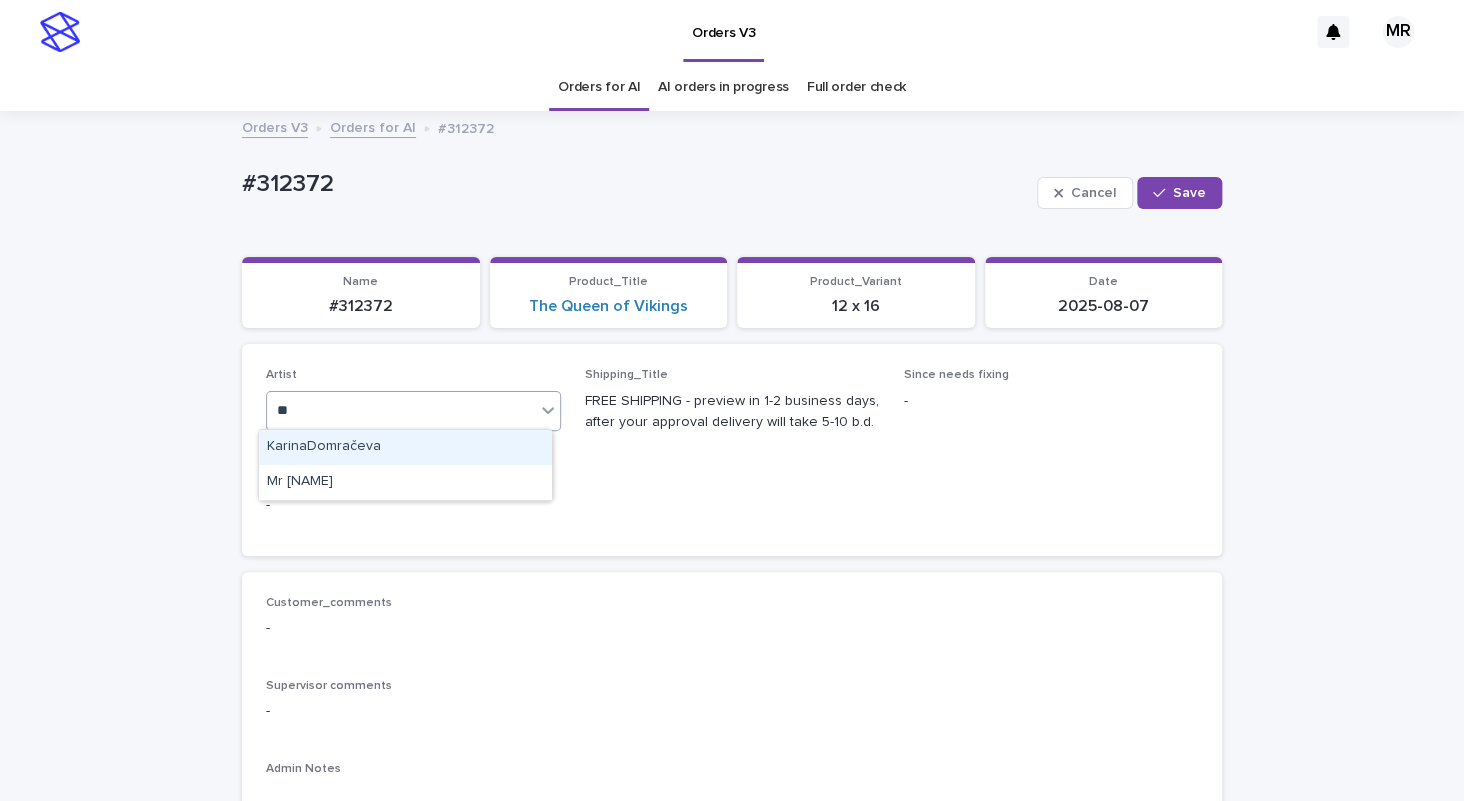 type on "***" 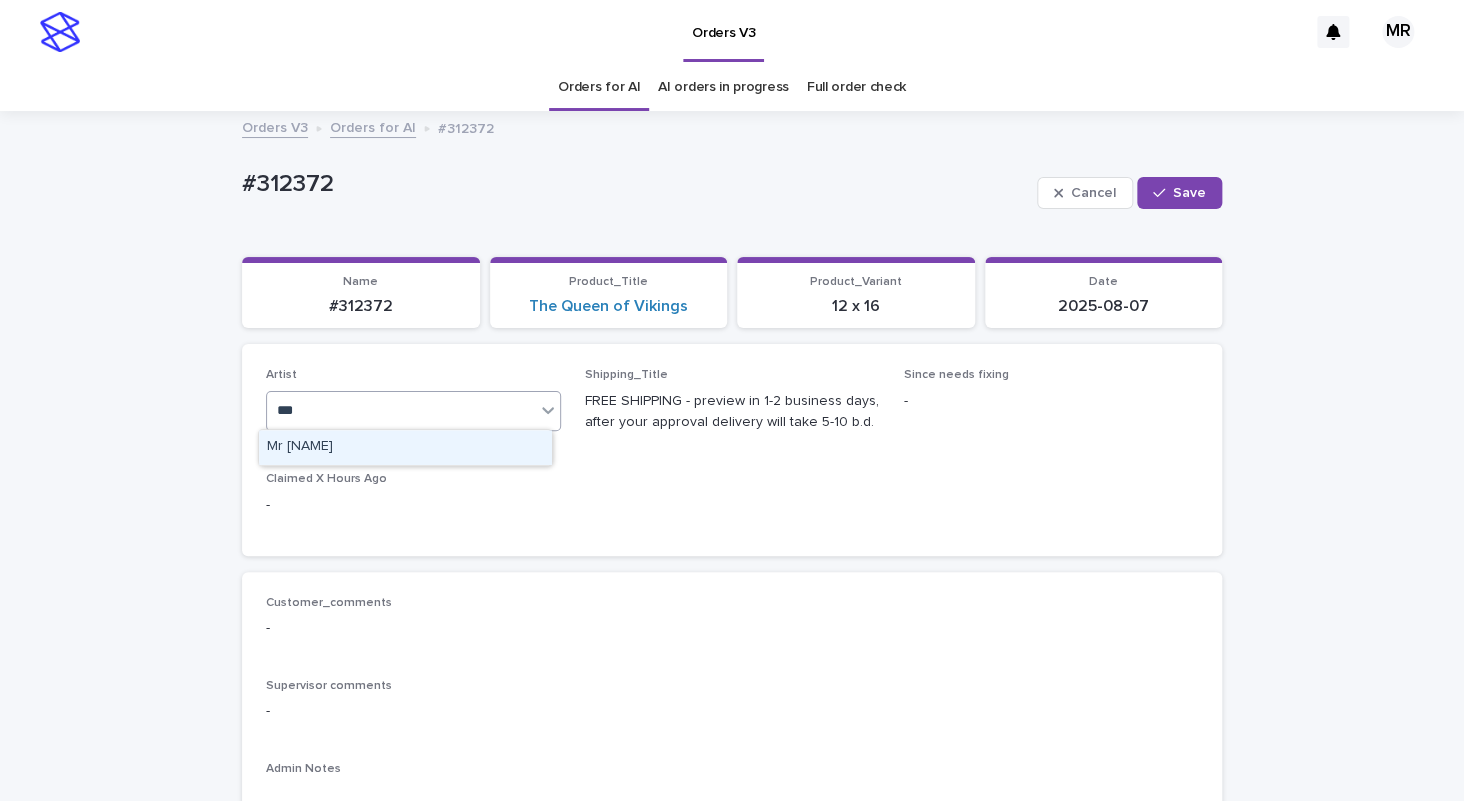click on "Mrm Ramishvili" at bounding box center [405, 447] 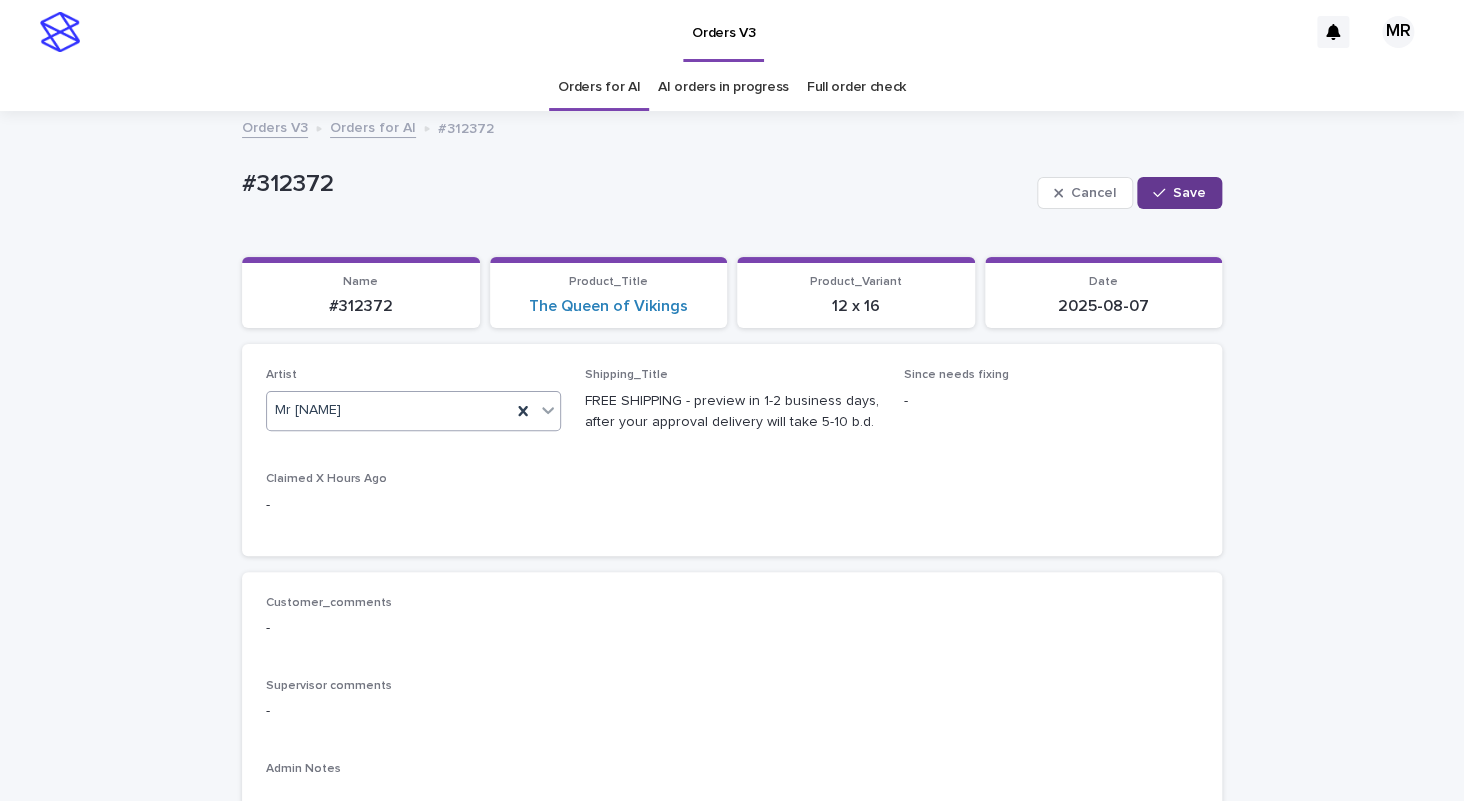 click on "Save" at bounding box center [1179, 193] 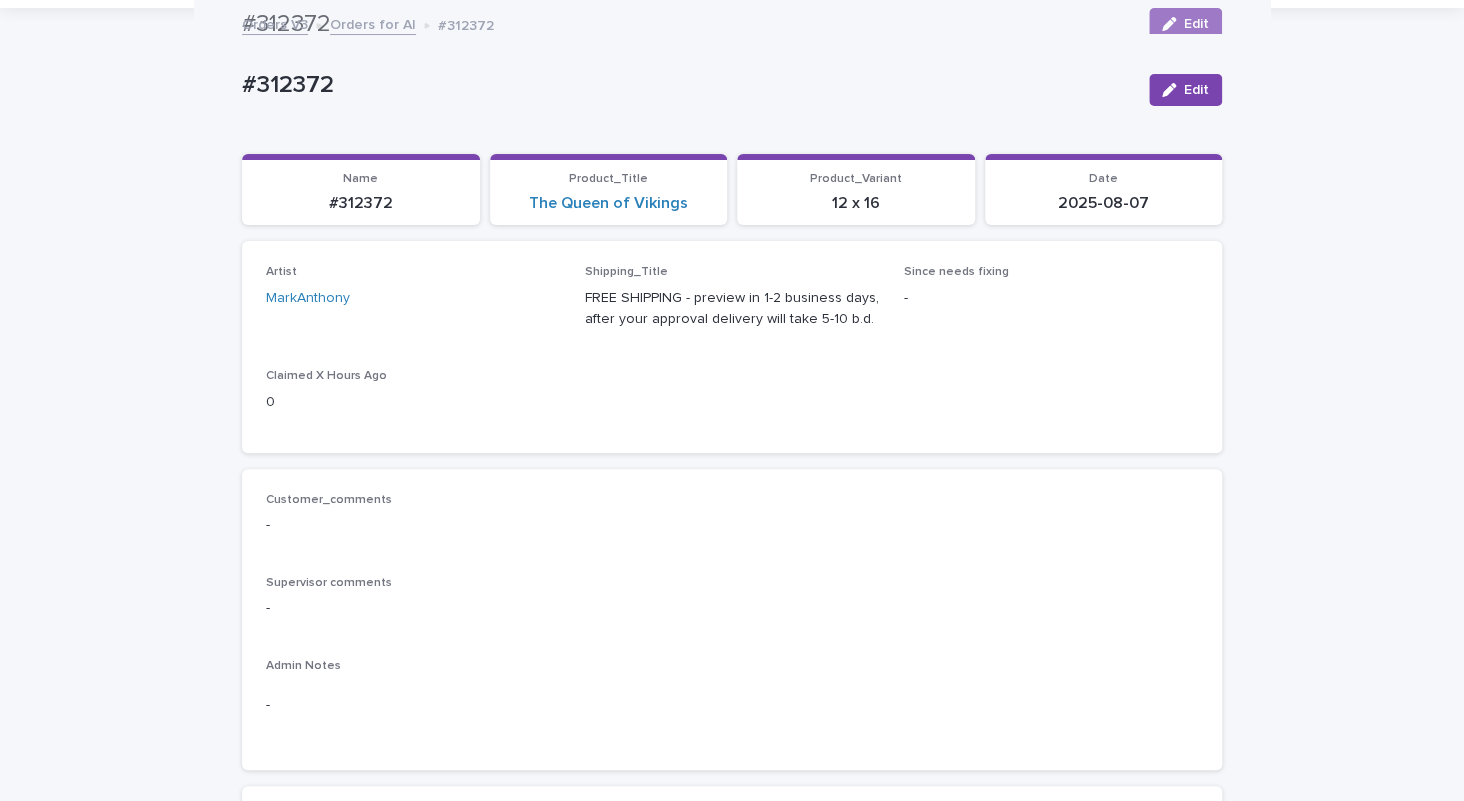 scroll, scrollTop: 0, scrollLeft: 0, axis: both 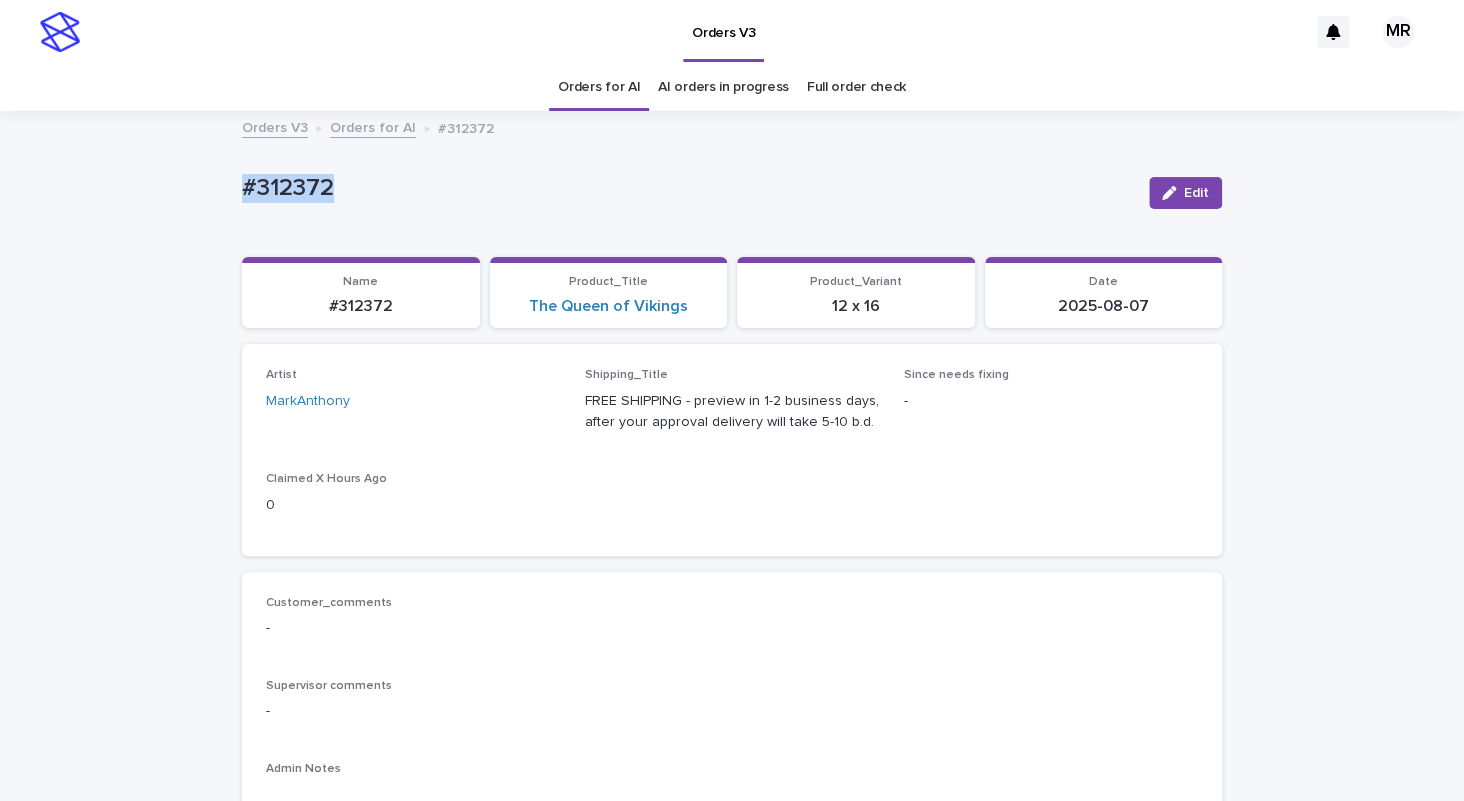 drag, startPoint x: 350, startPoint y: 190, endPoint x: 35, endPoint y: 188, distance: 315.00635 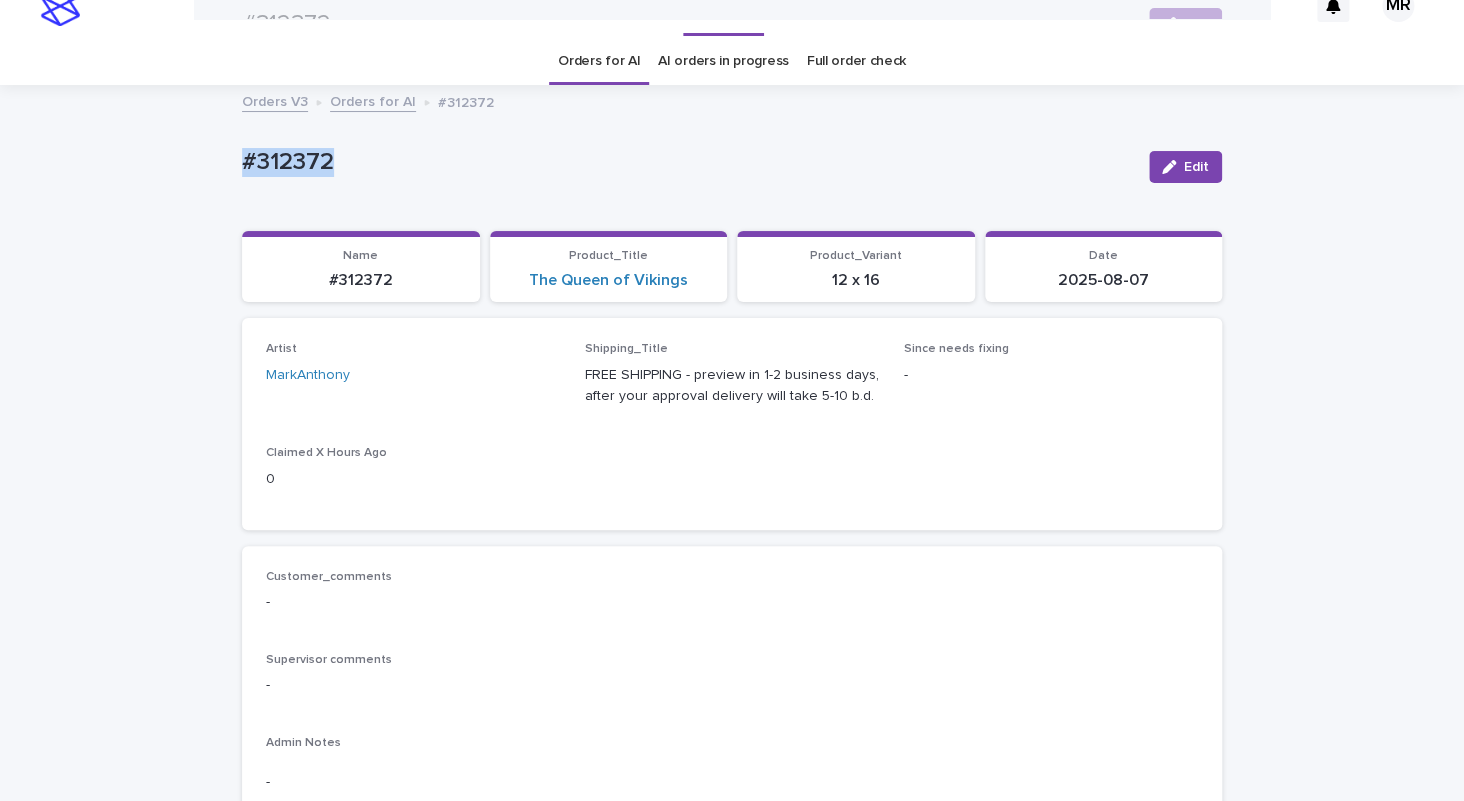 scroll, scrollTop: 0, scrollLeft: 0, axis: both 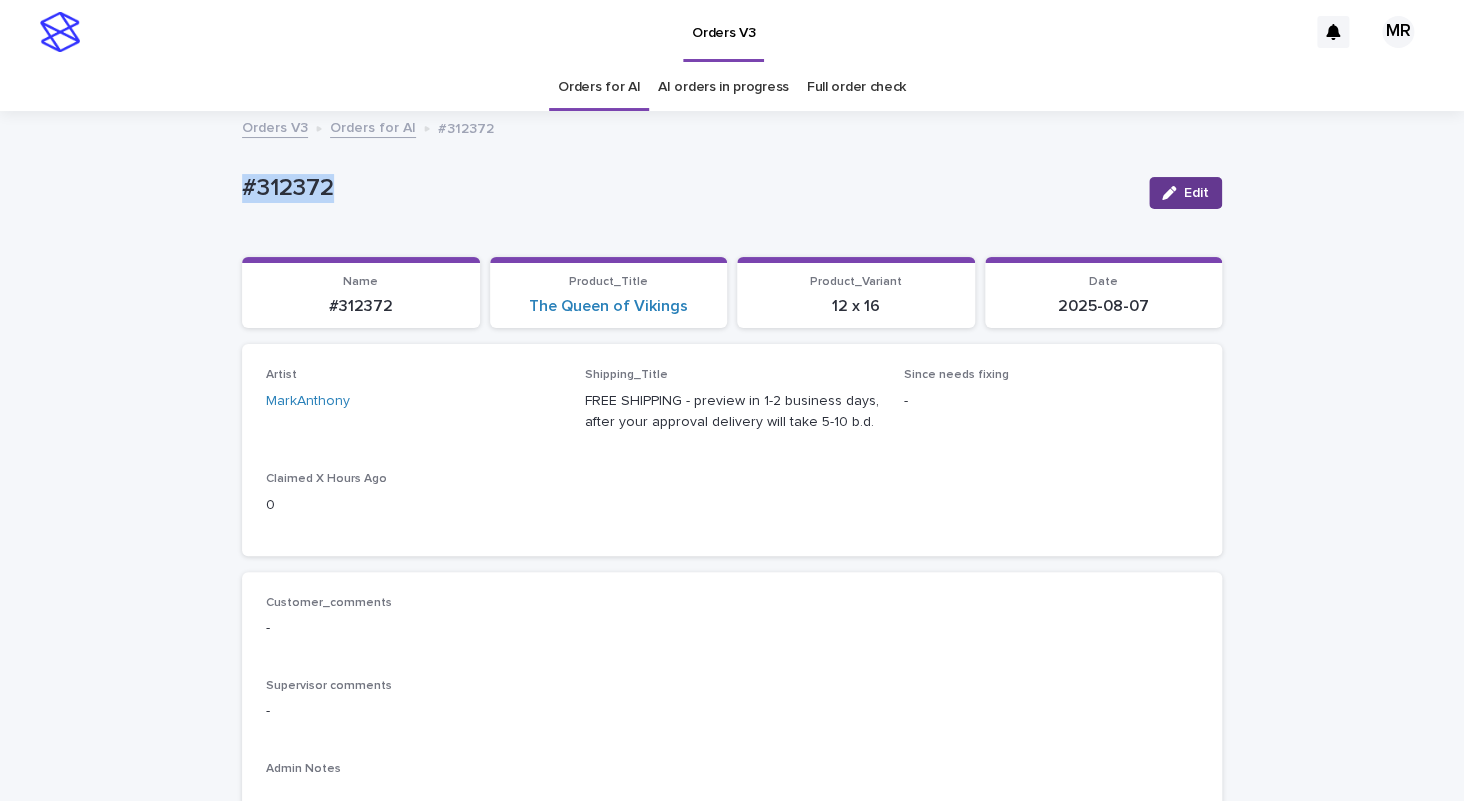 click on "Edit" at bounding box center (1196, 193) 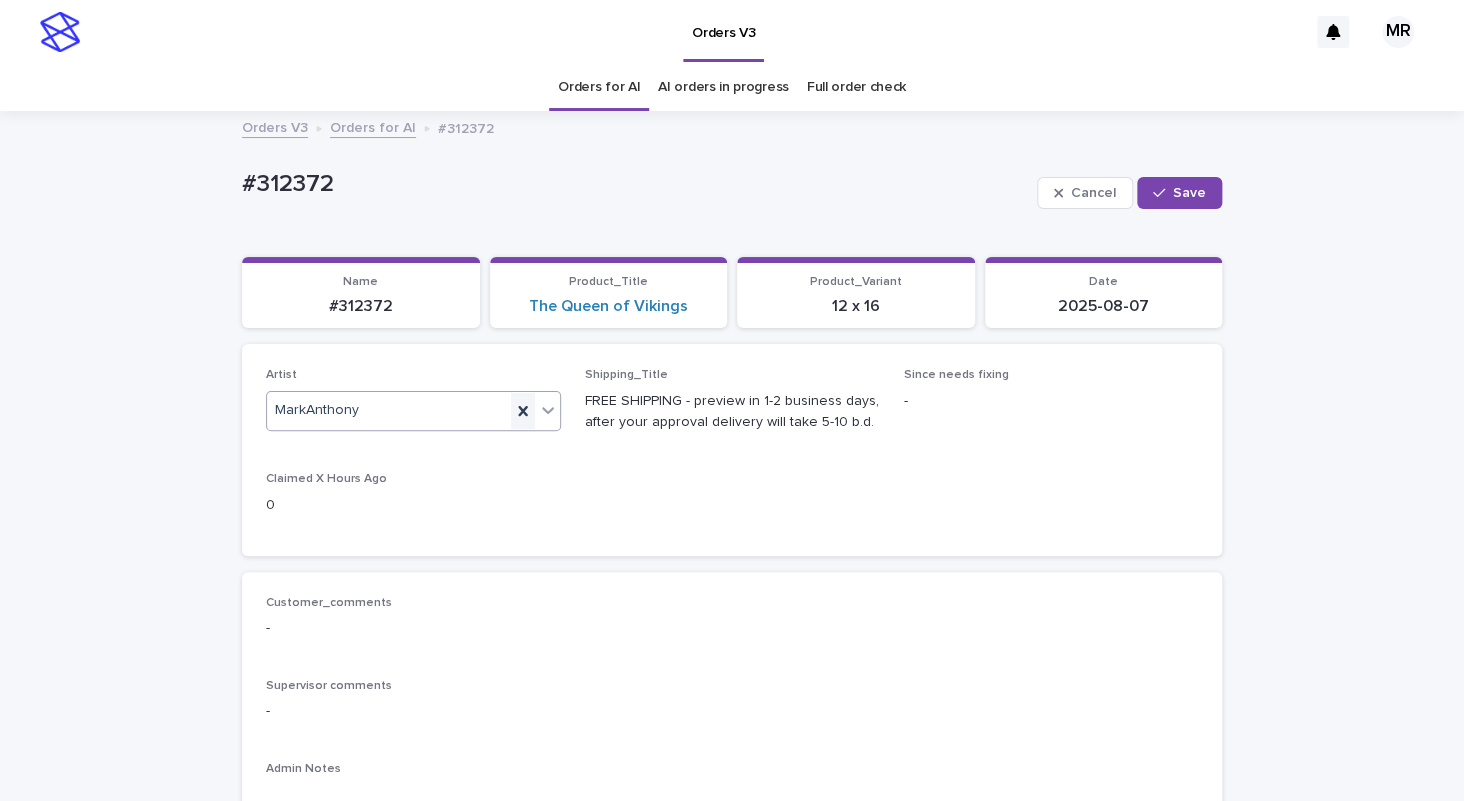 click 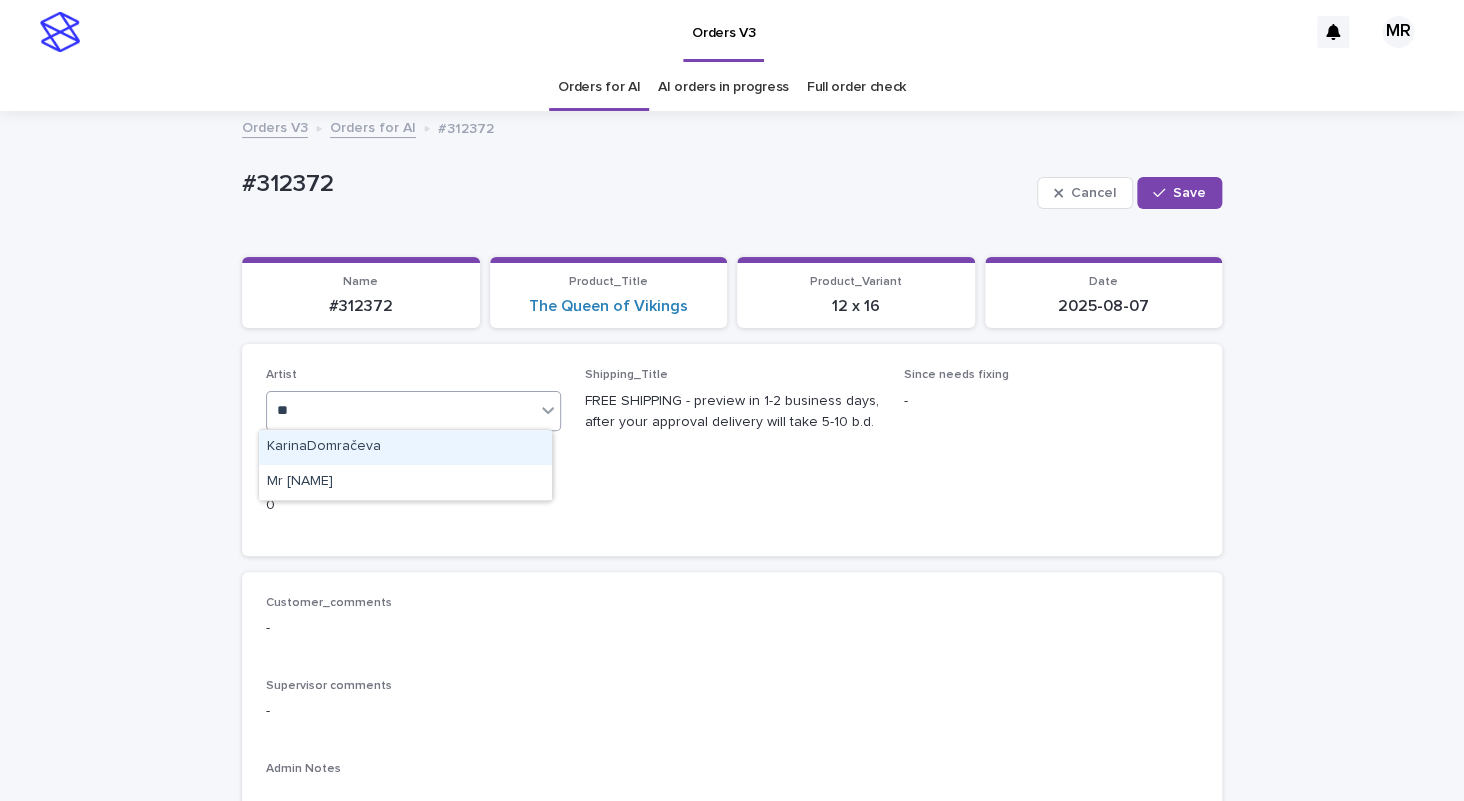 type on "***" 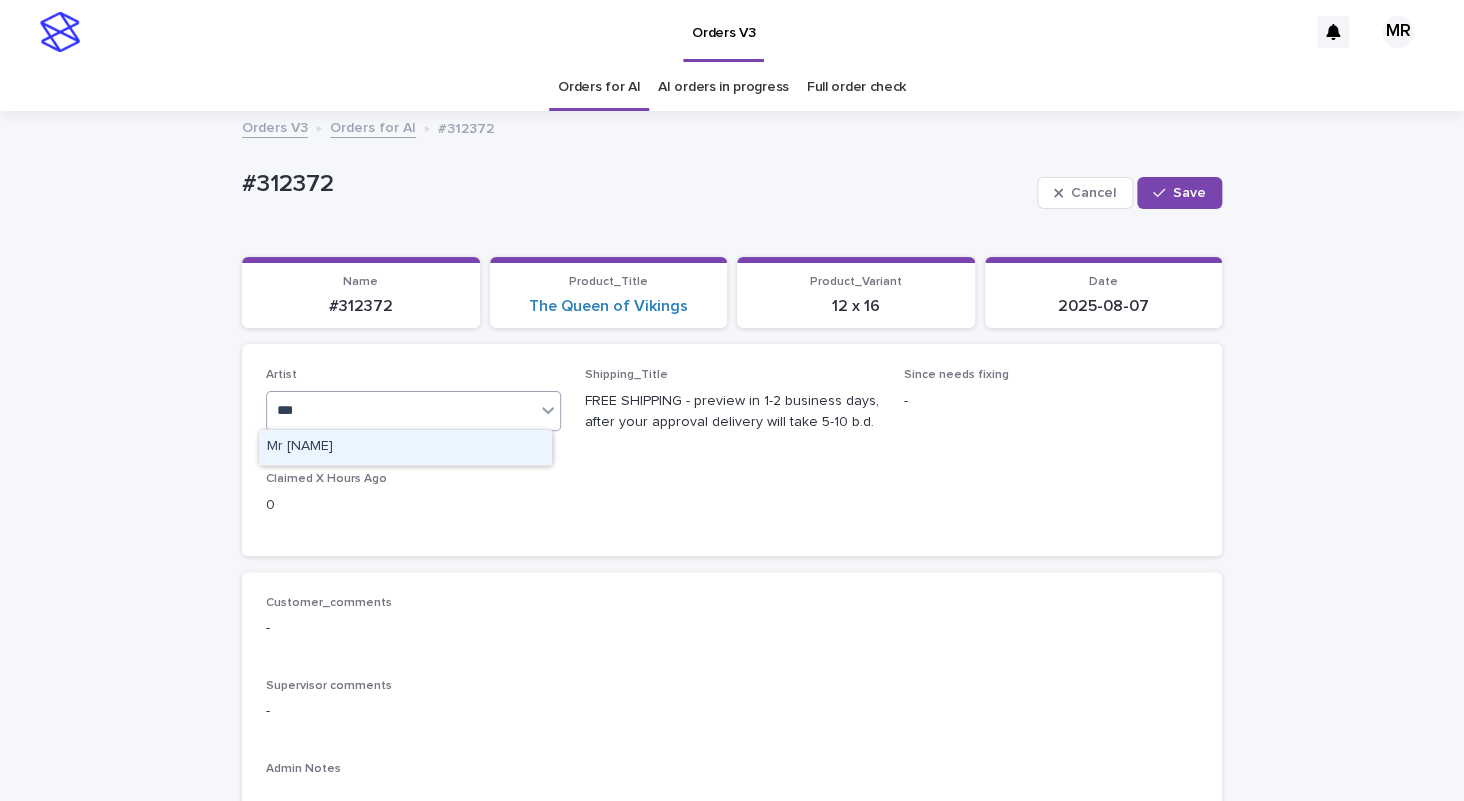 click on "Mrm Ramishvili" at bounding box center (405, 447) 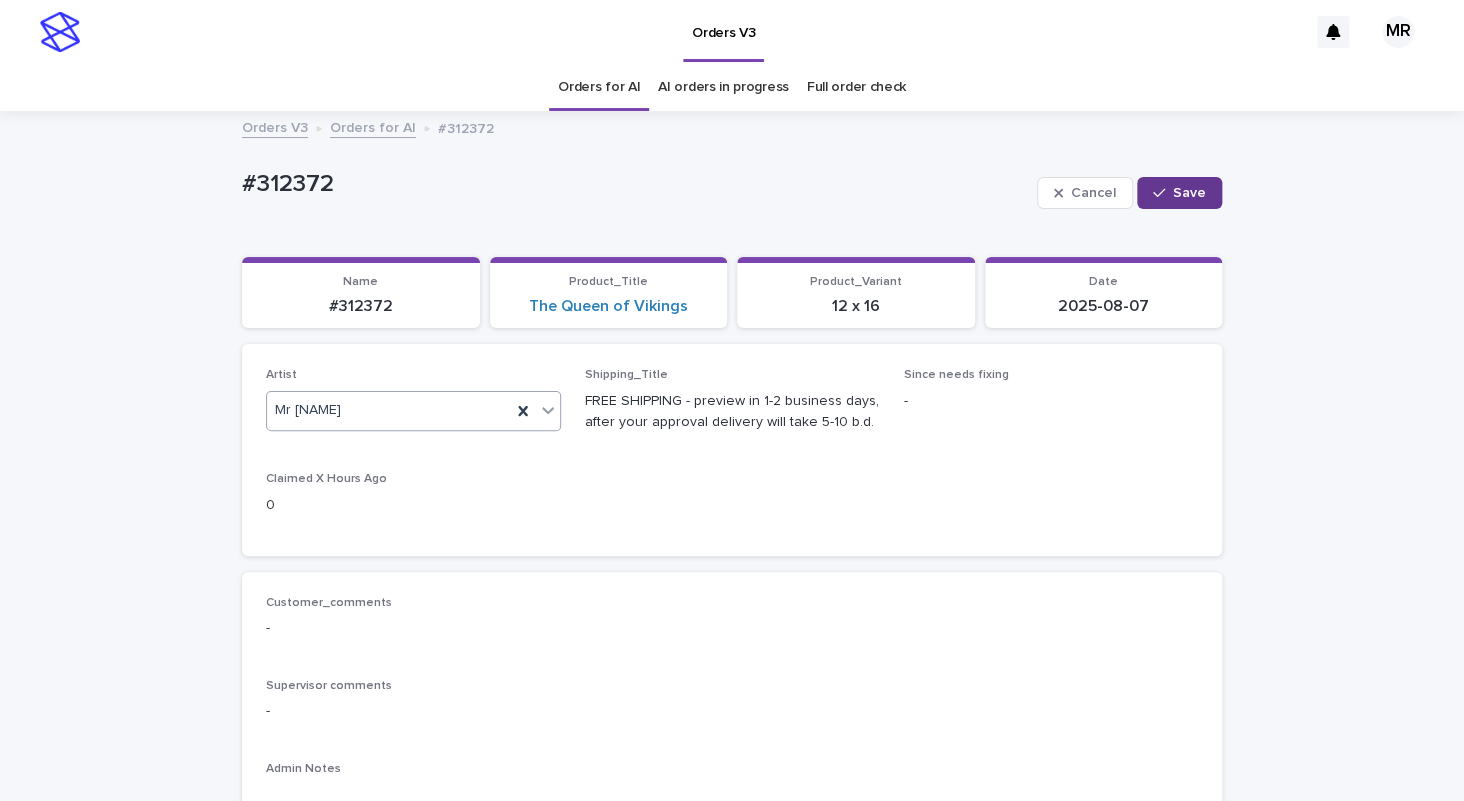 click on "Save" at bounding box center [1179, 193] 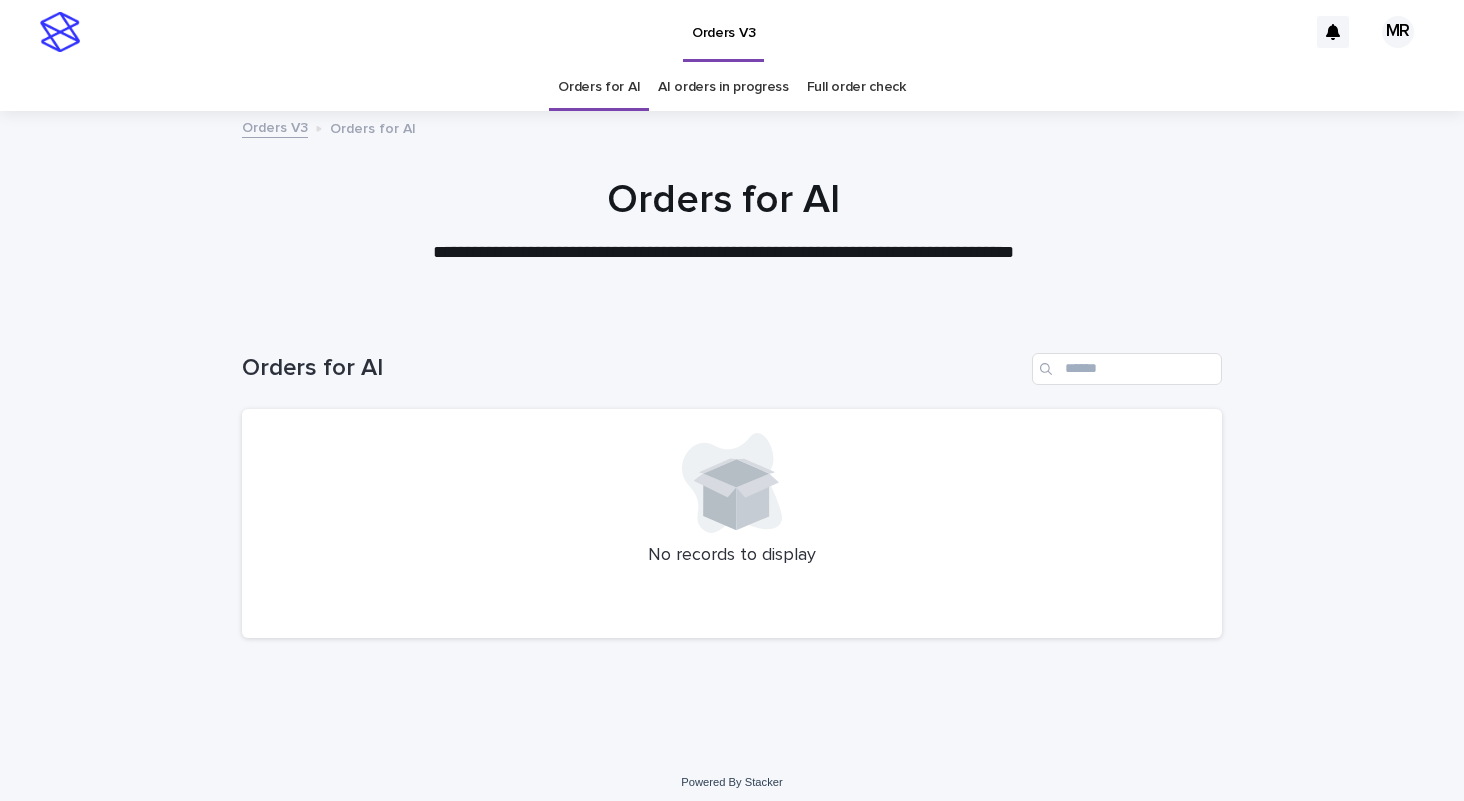 scroll, scrollTop: 0, scrollLeft: 0, axis: both 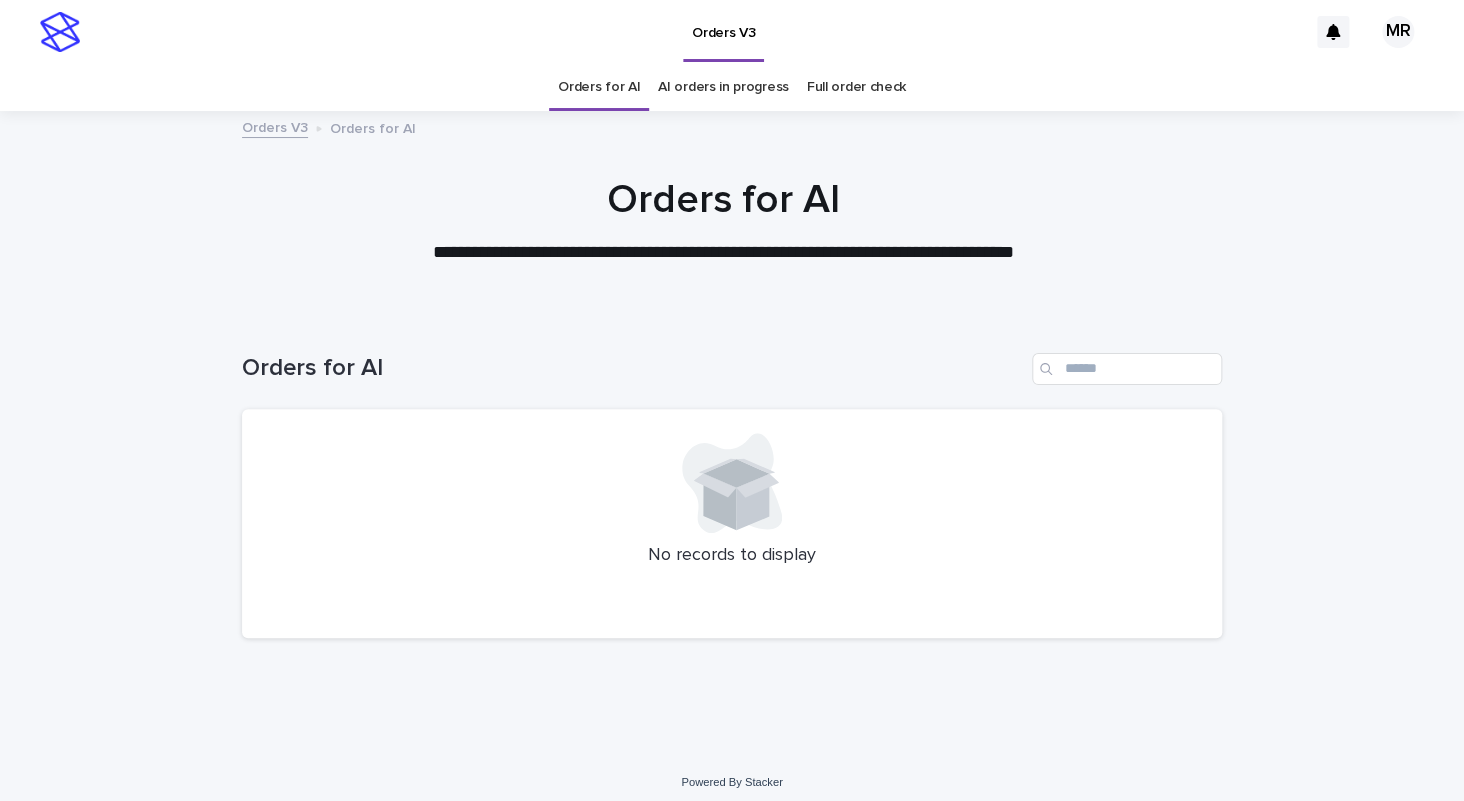 click on "AI orders in progress" at bounding box center (723, 87) 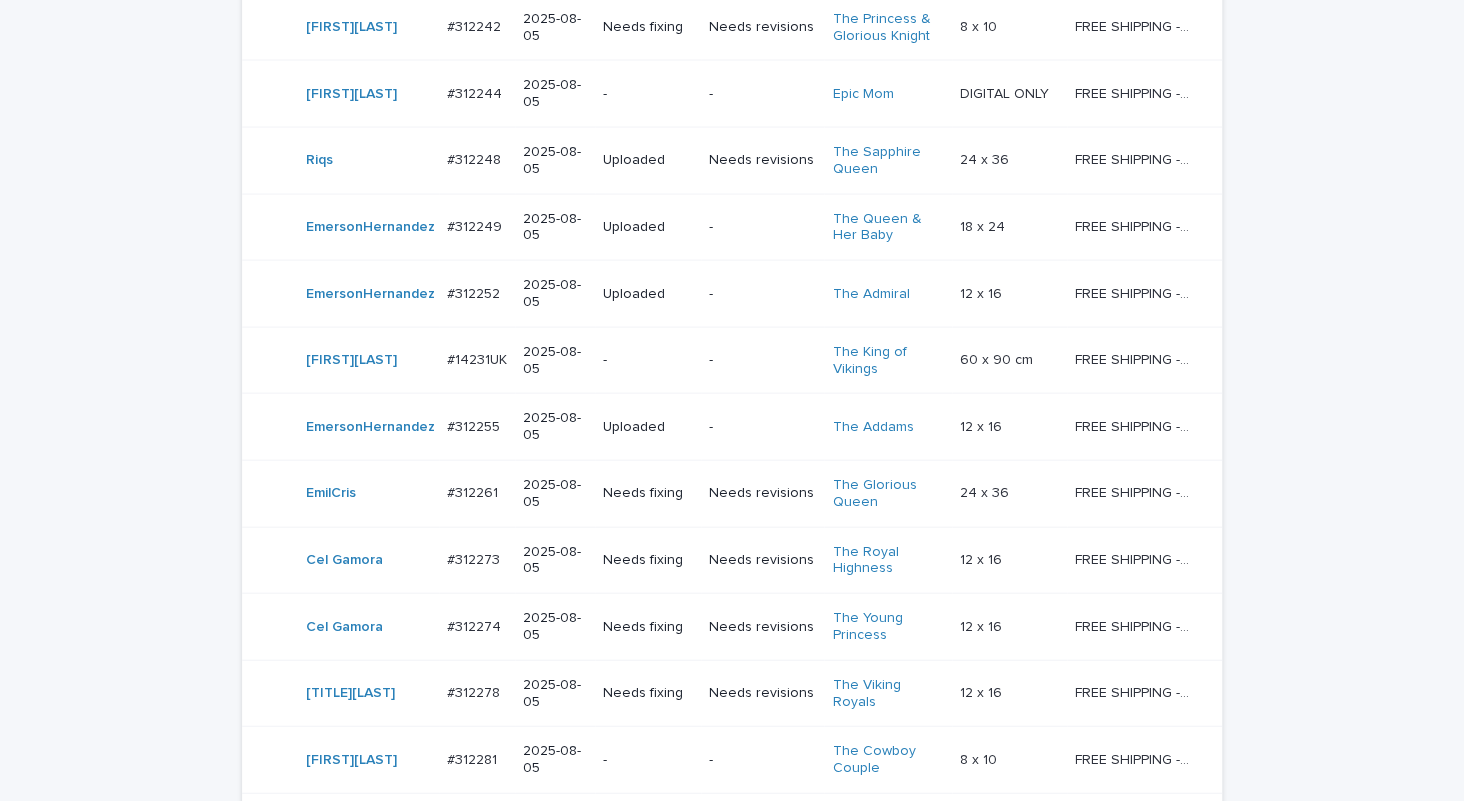 scroll, scrollTop: 1699, scrollLeft: 0, axis: vertical 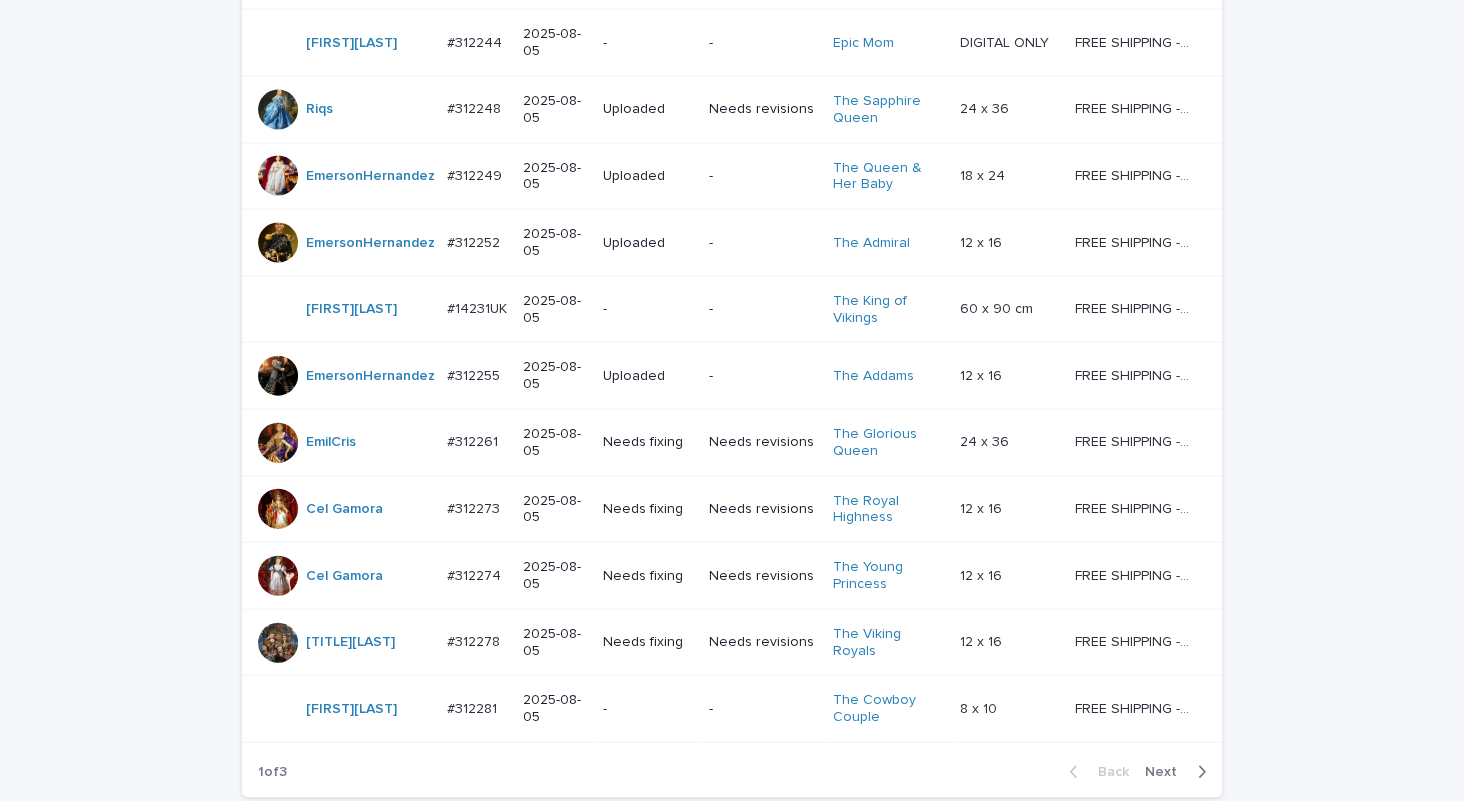 click on "Next" at bounding box center [1167, 772] 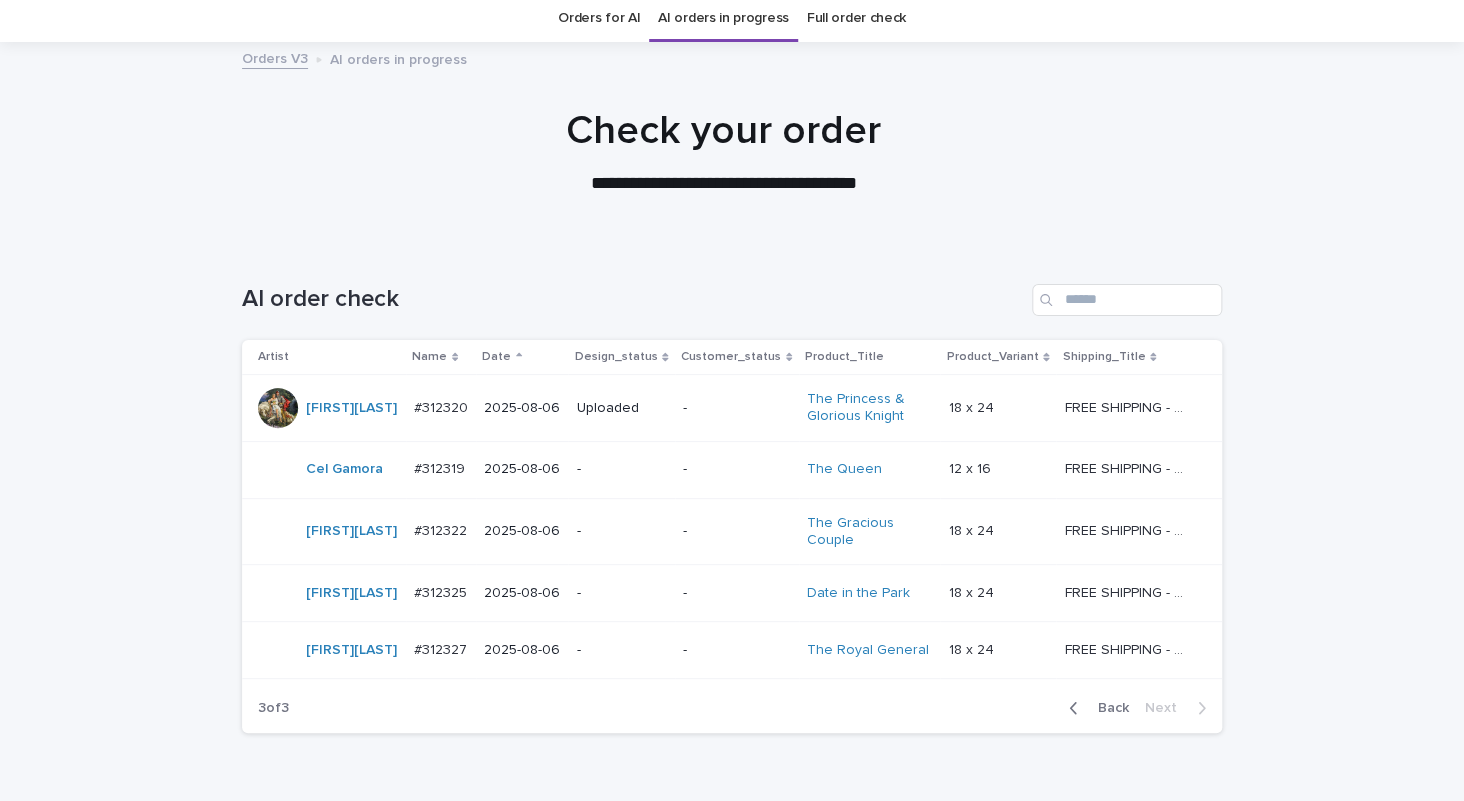 scroll, scrollTop: 66, scrollLeft: 0, axis: vertical 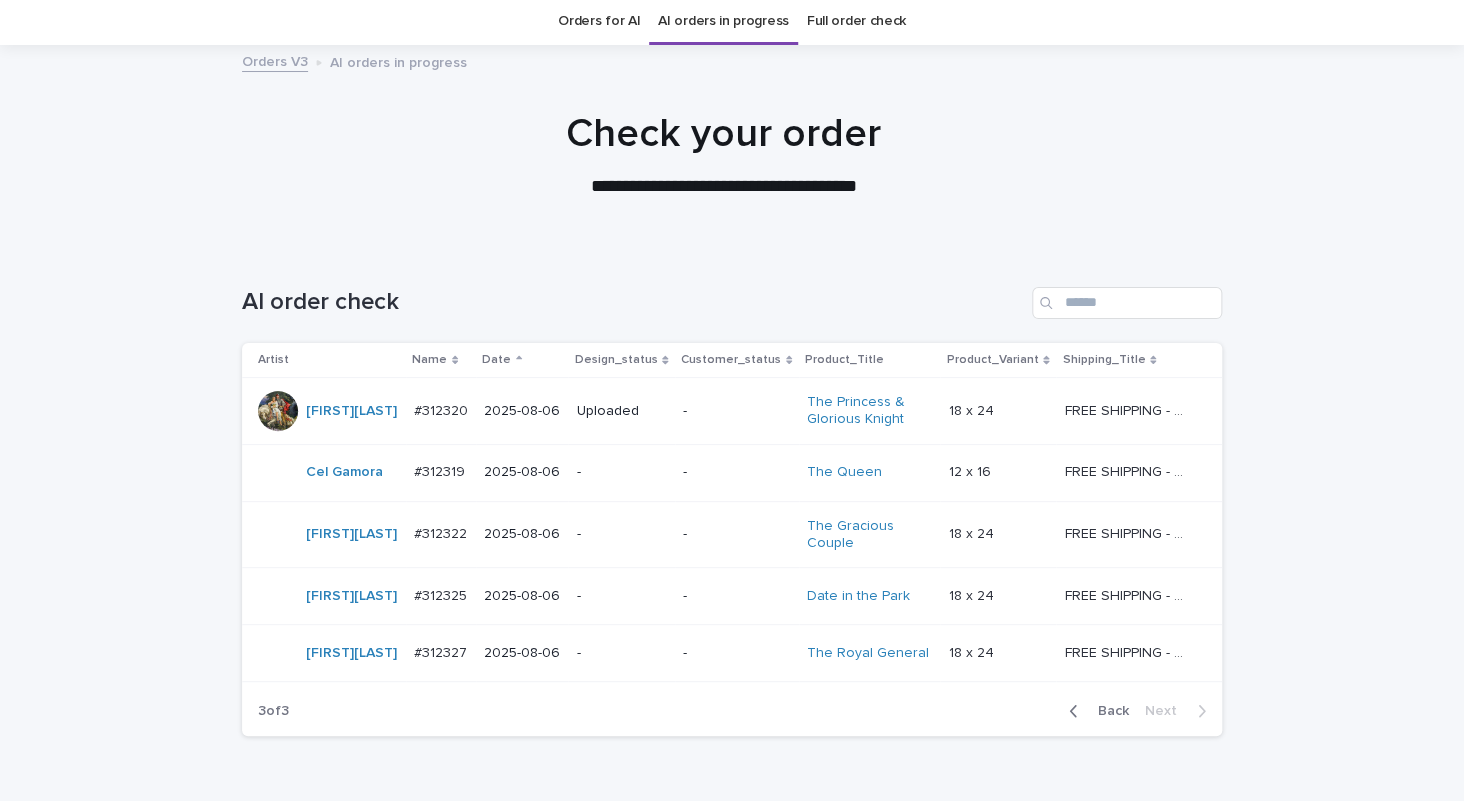 click on "Orders for AI" at bounding box center [599, 21] 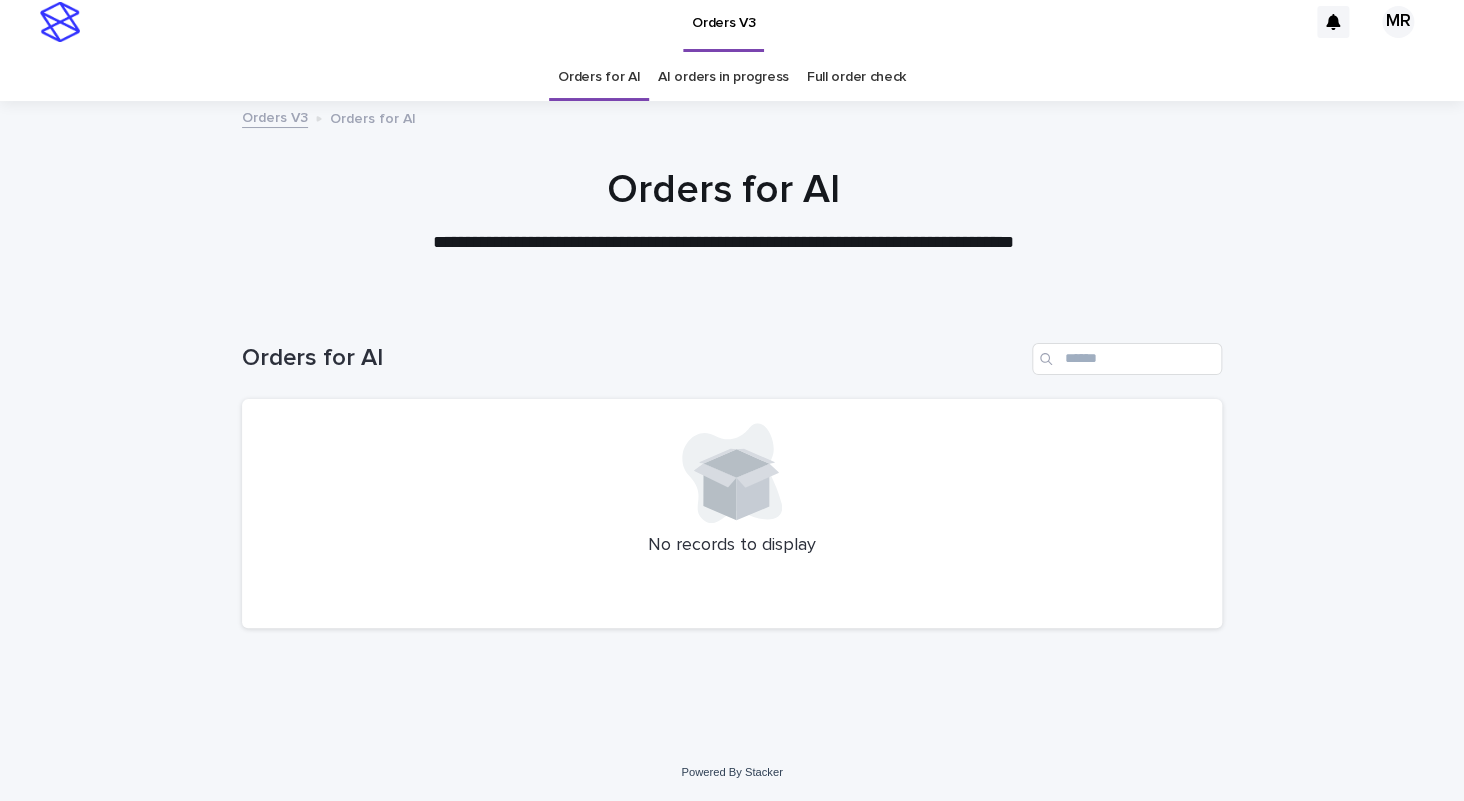 scroll, scrollTop: 0, scrollLeft: 0, axis: both 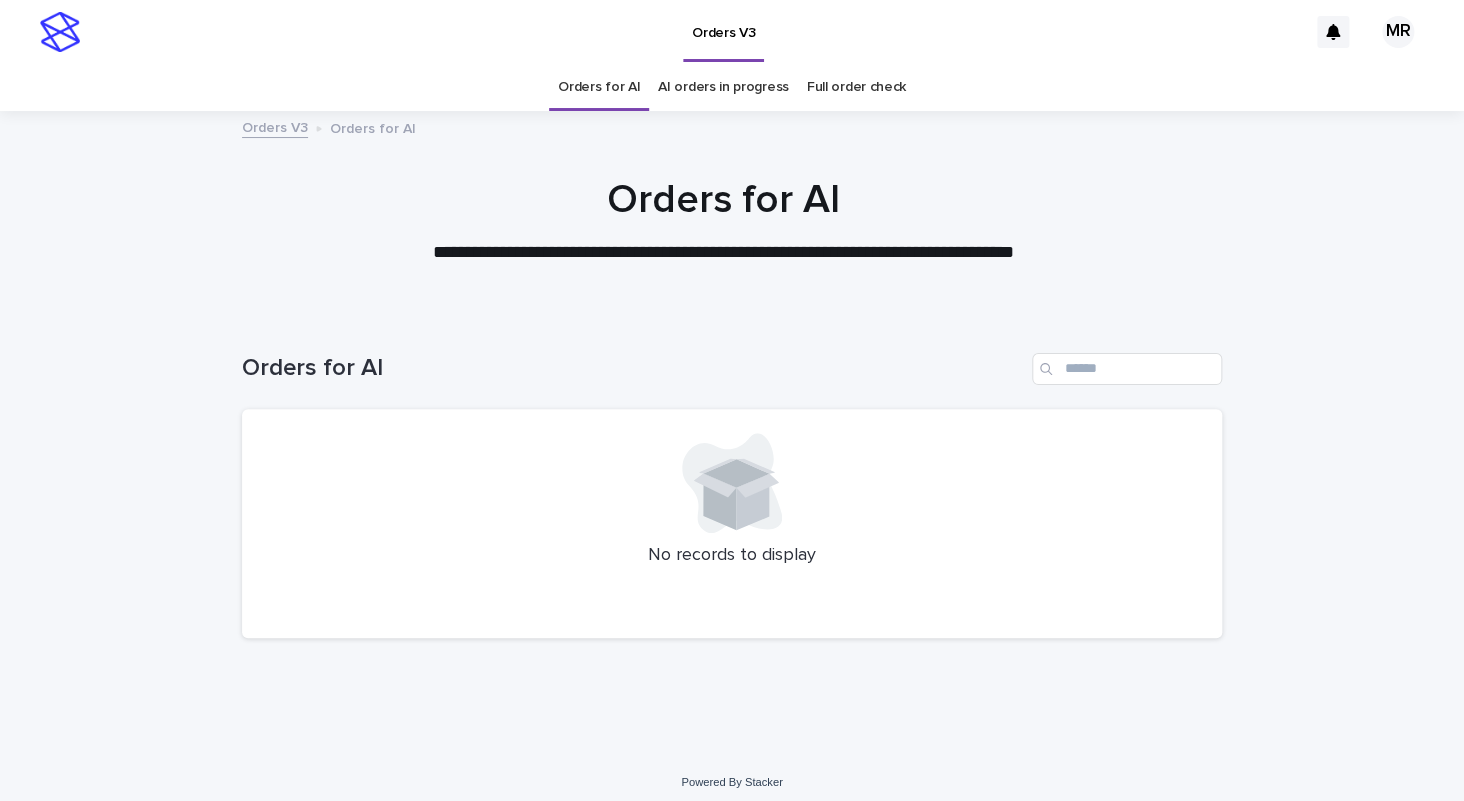 click on "Orders V3" at bounding box center (698, 32) 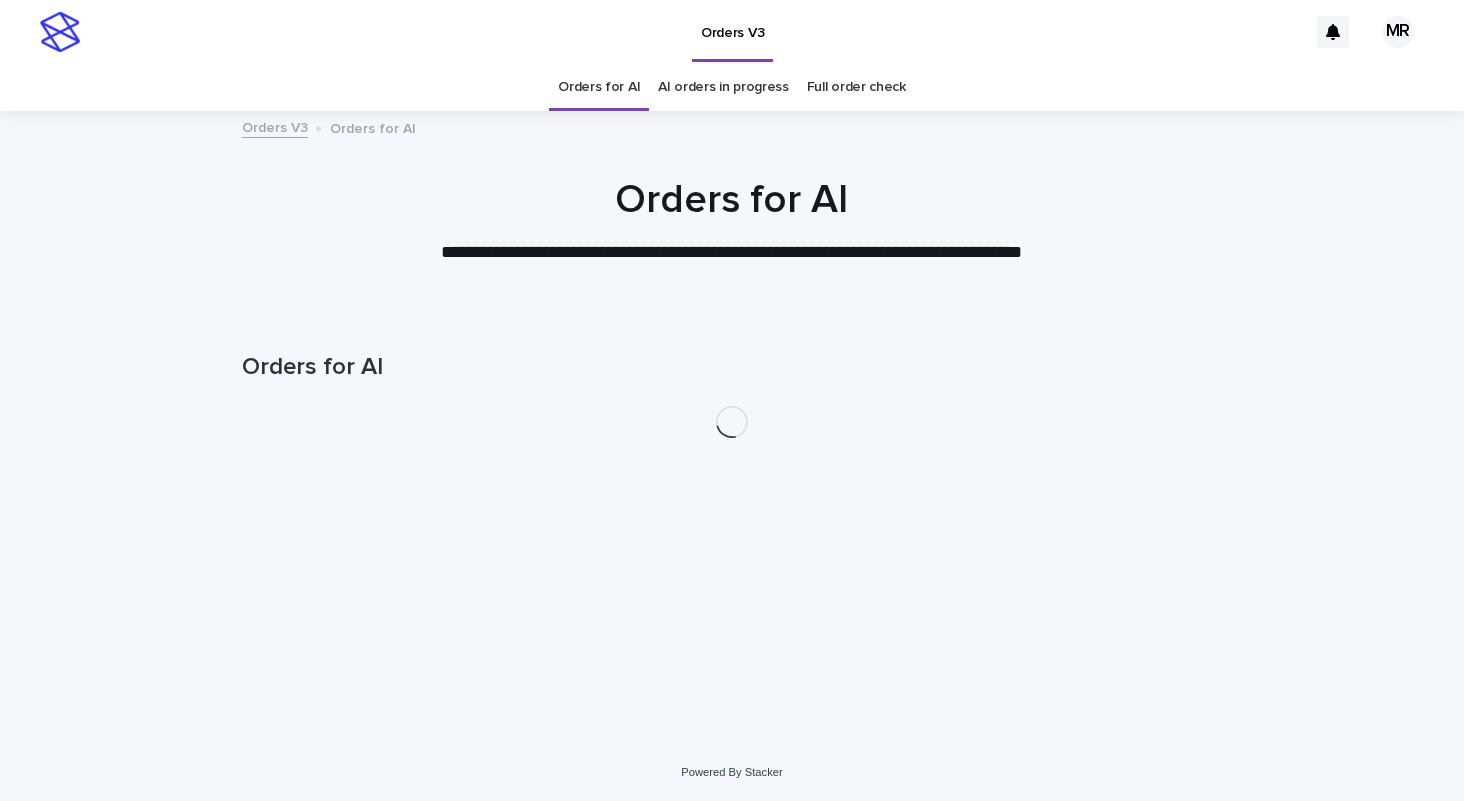 scroll, scrollTop: 0, scrollLeft: 0, axis: both 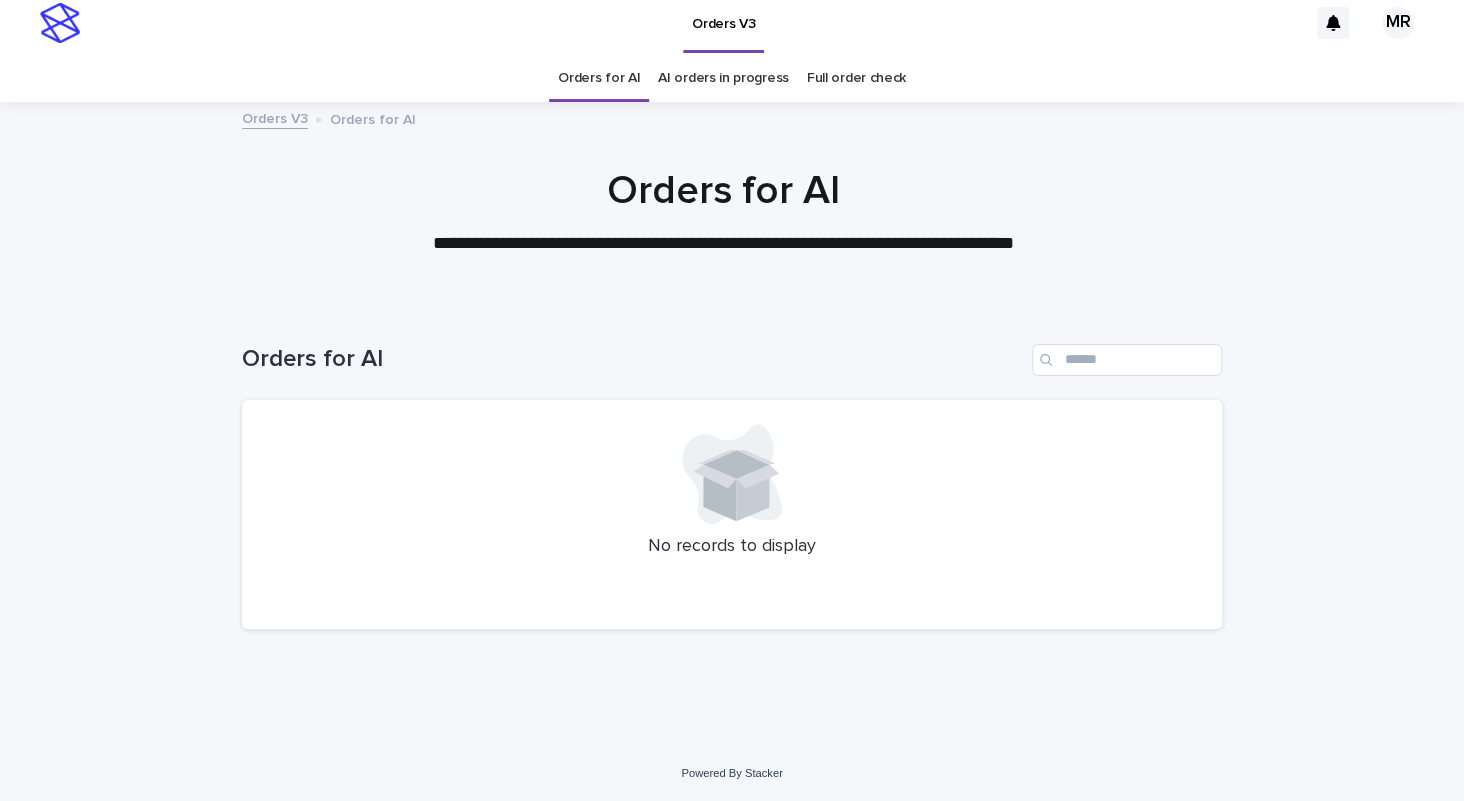 click on "AI orders in progress" at bounding box center [723, 78] 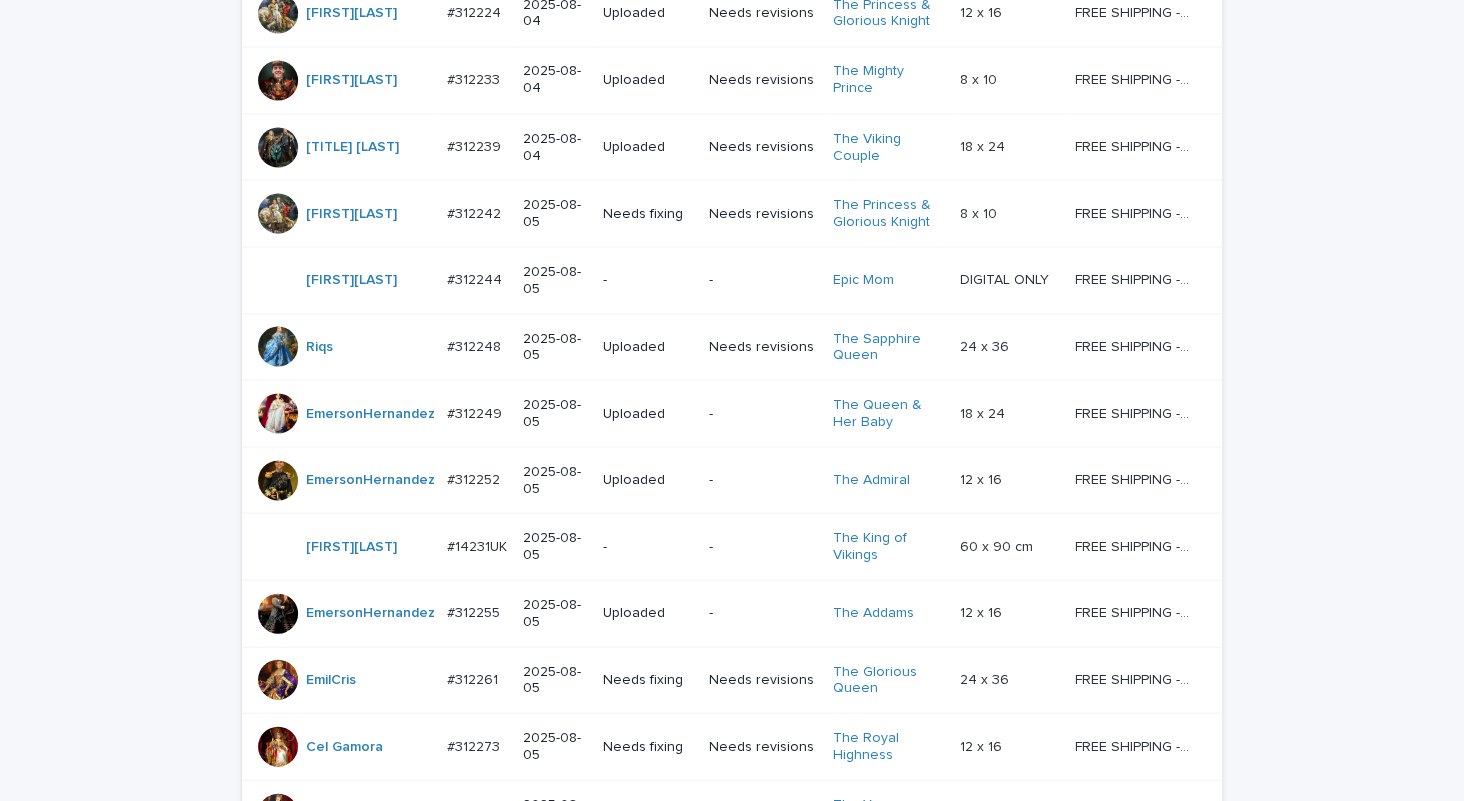 scroll, scrollTop: 1690, scrollLeft: 0, axis: vertical 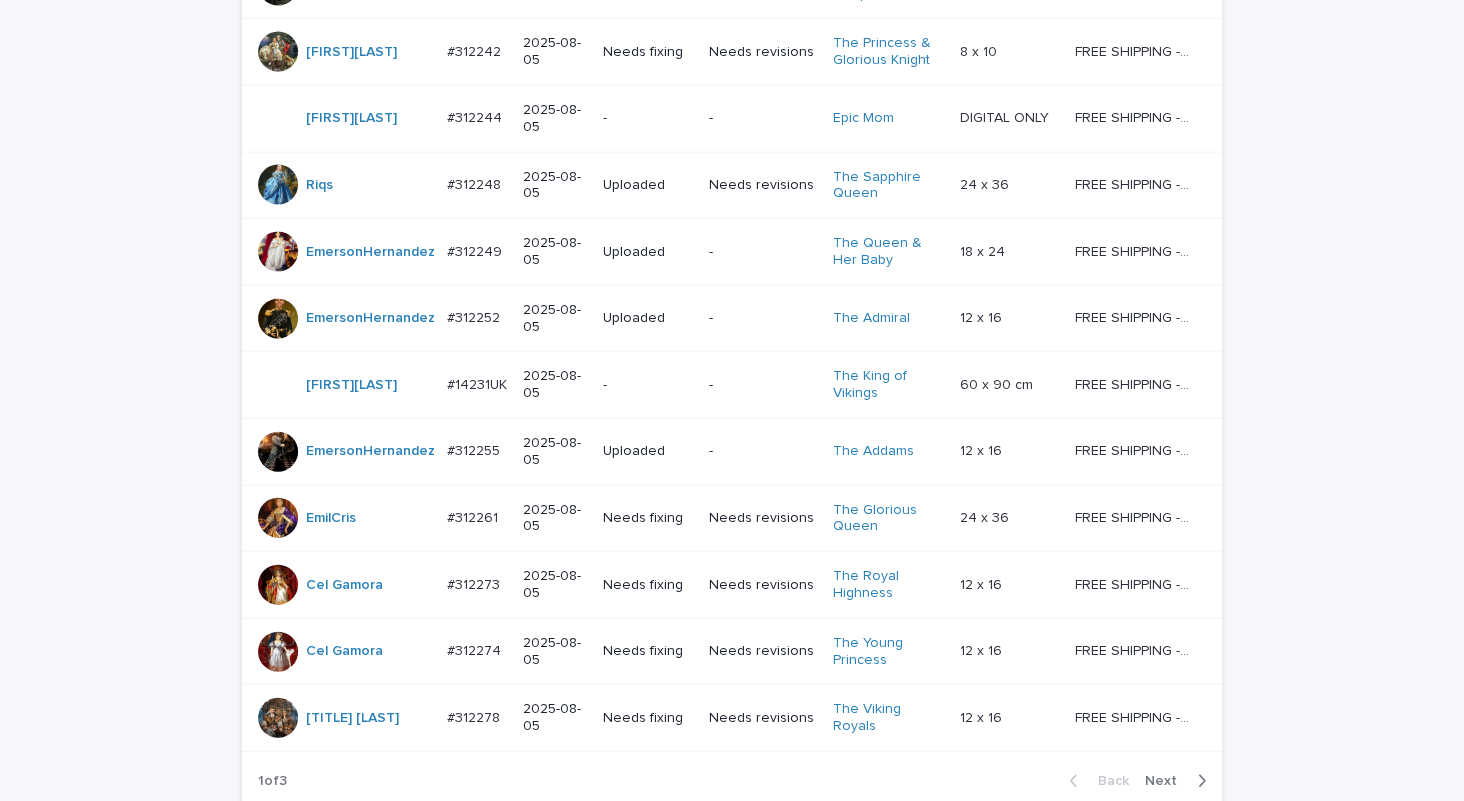 click on "Next" at bounding box center [1167, 781] 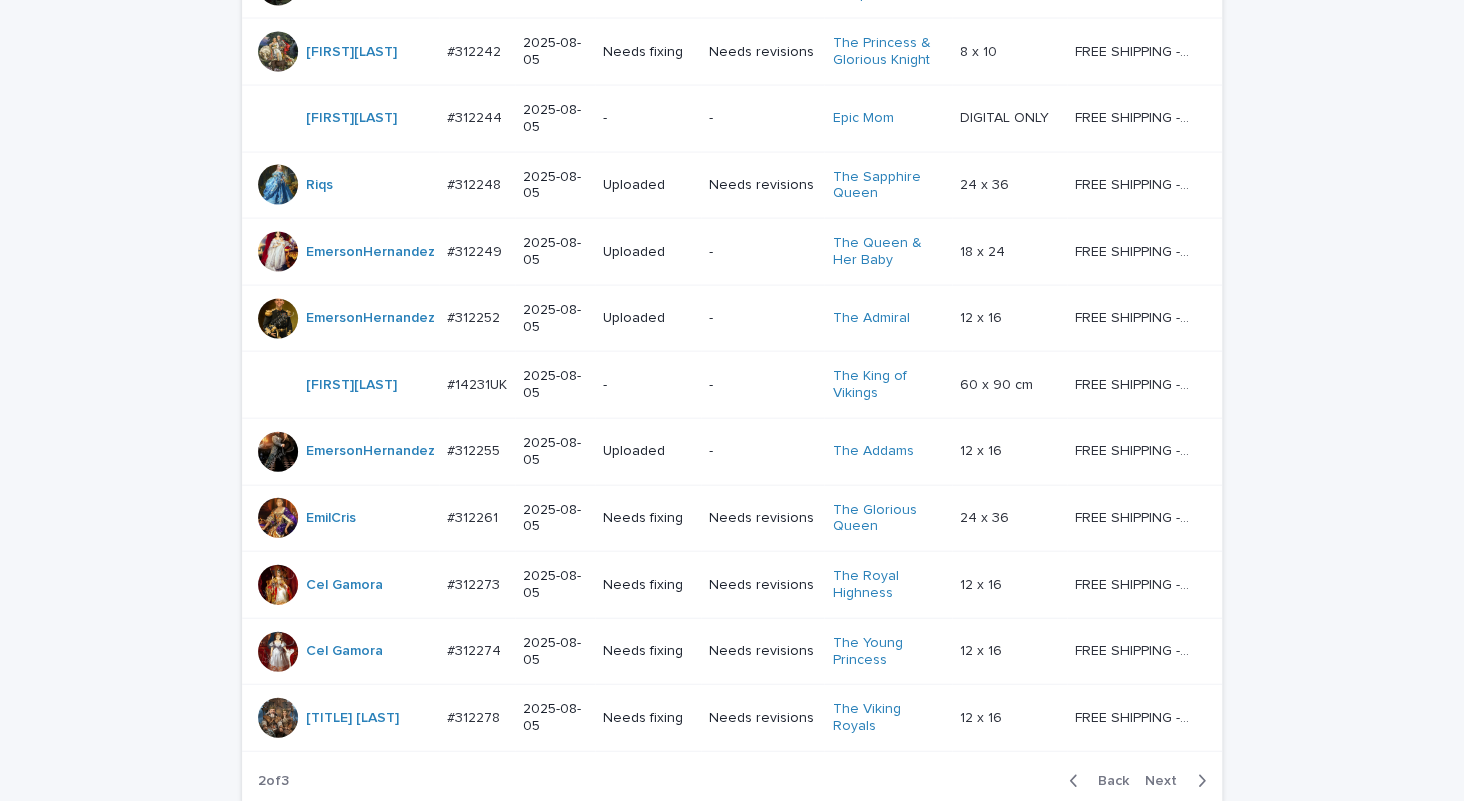 click on "Next" at bounding box center (1167, 781) 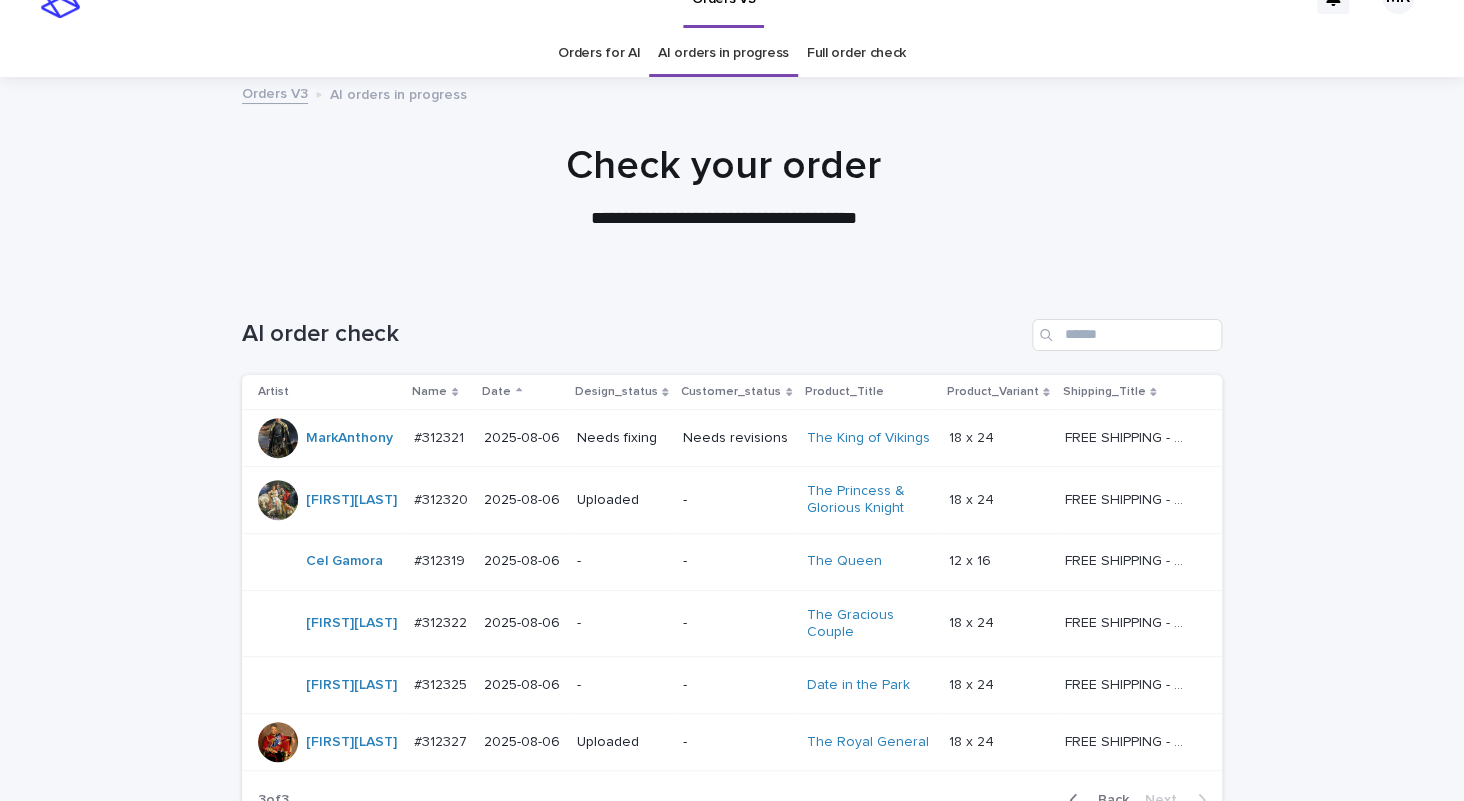 scroll, scrollTop: 0, scrollLeft: 0, axis: both 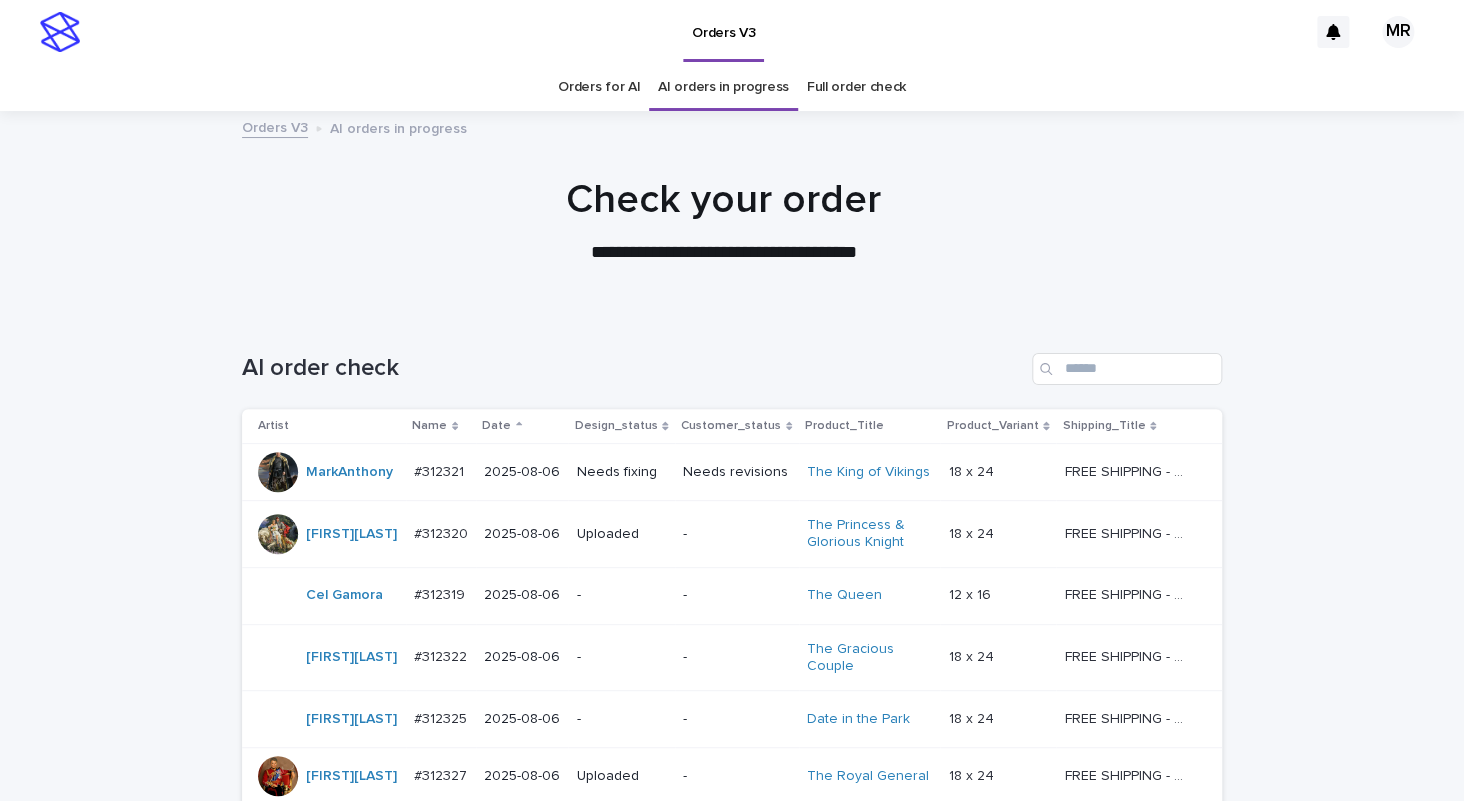 click on "Orders for AI" at bounding box center [599, 87] 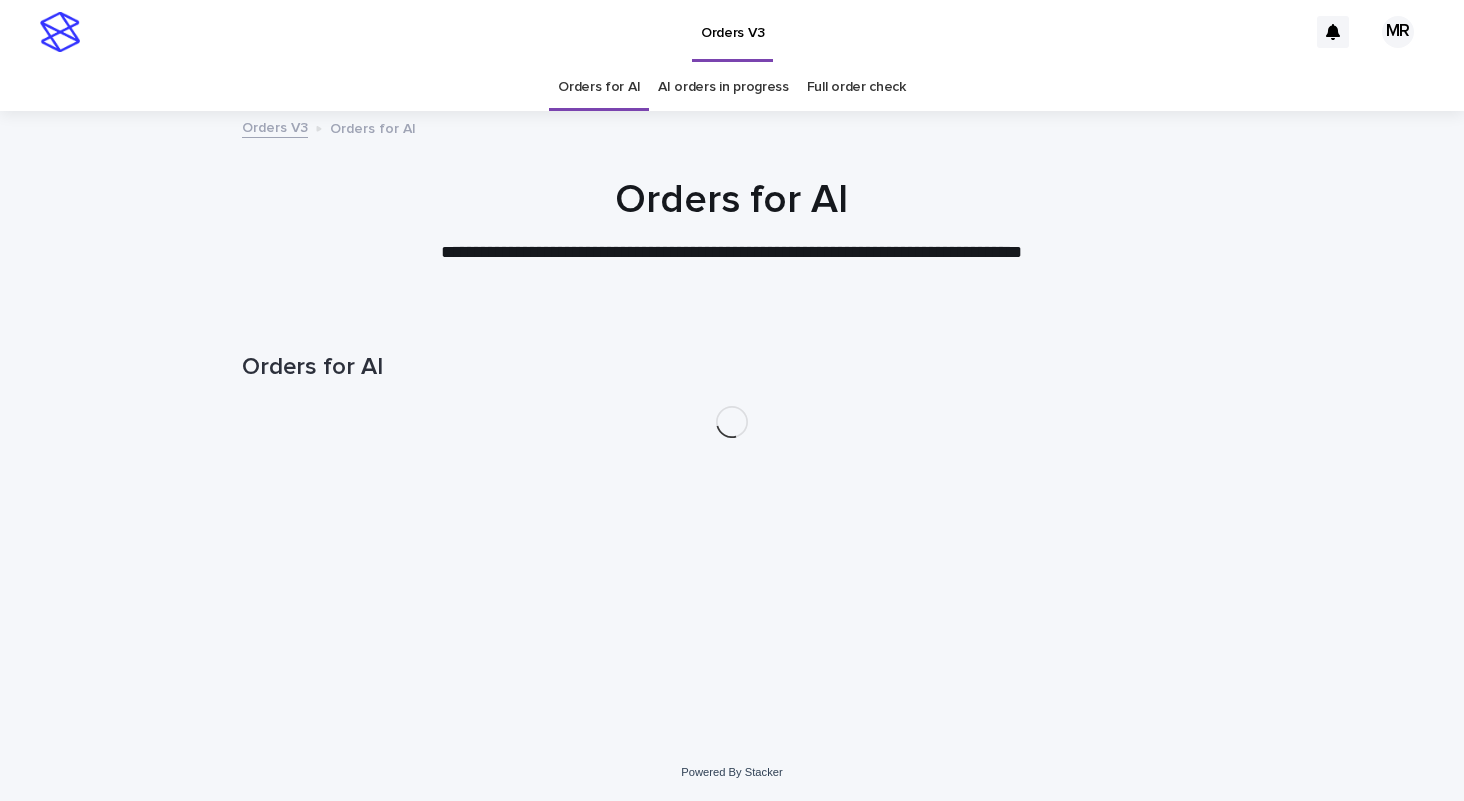 scroll, scrollTop: 0, scrollLeft: 0, axis: both 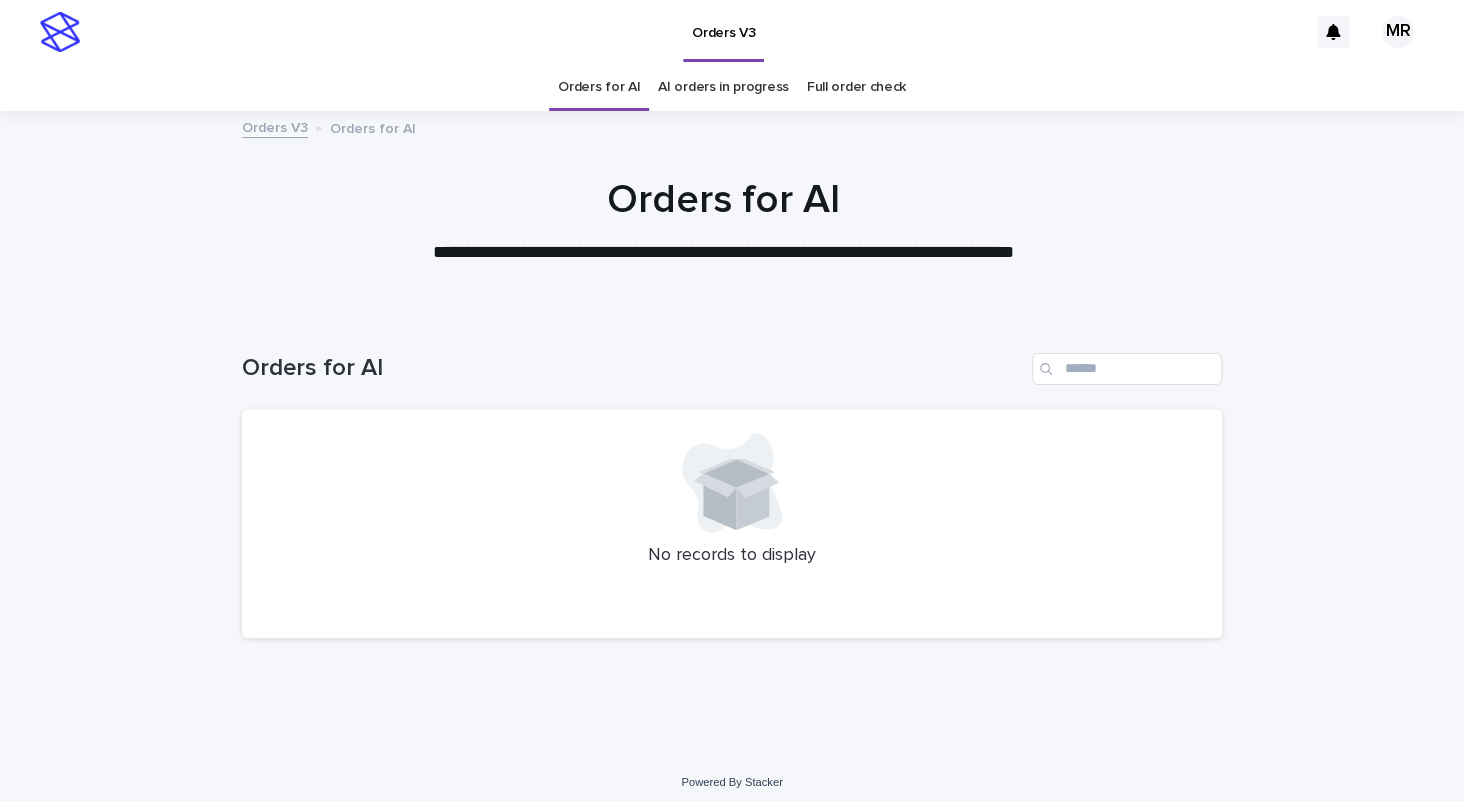 click on "Orders V3" at bounding box center (698, 32) 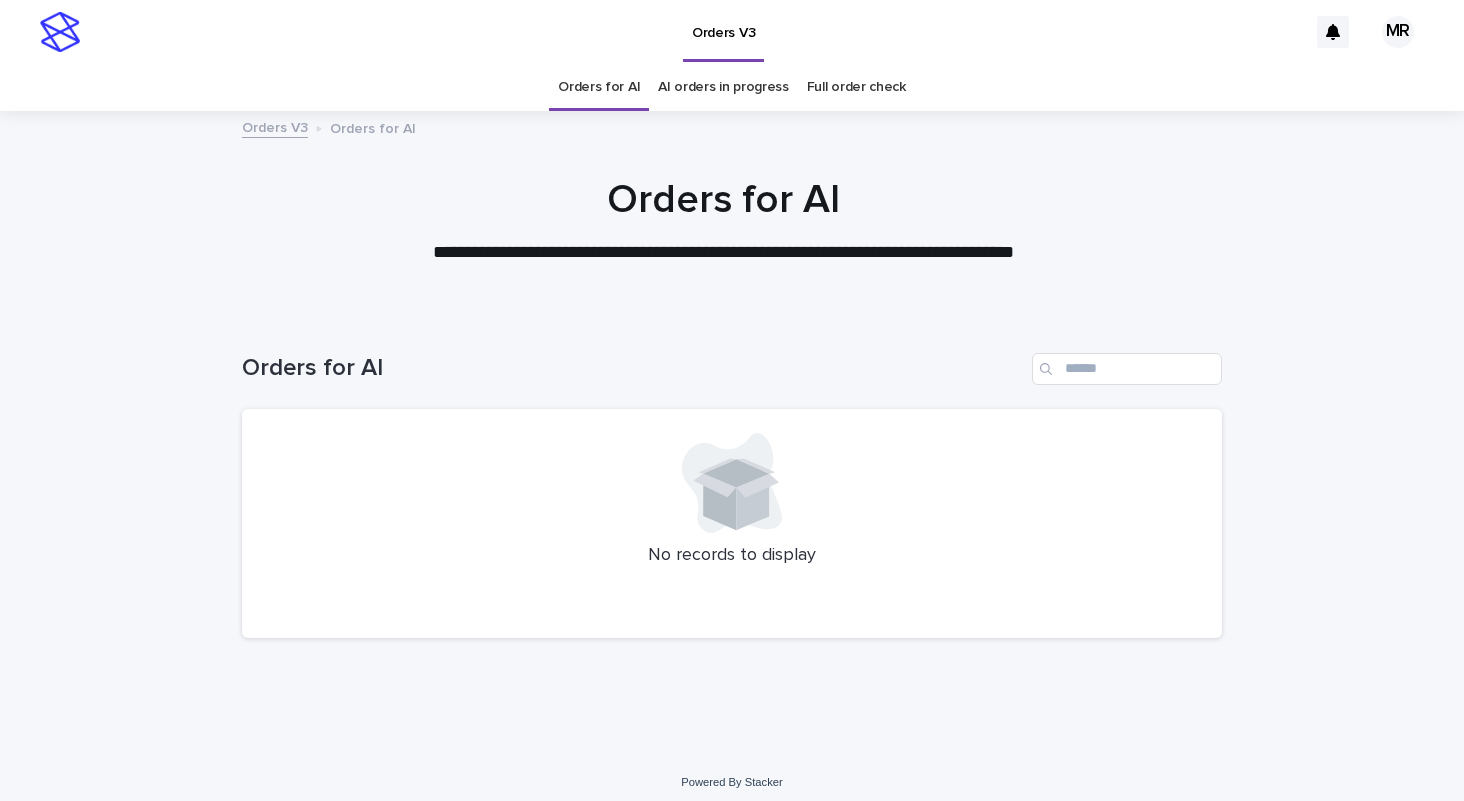 scroll, scrollTop: 0, scrollLeft: 0, axis: both 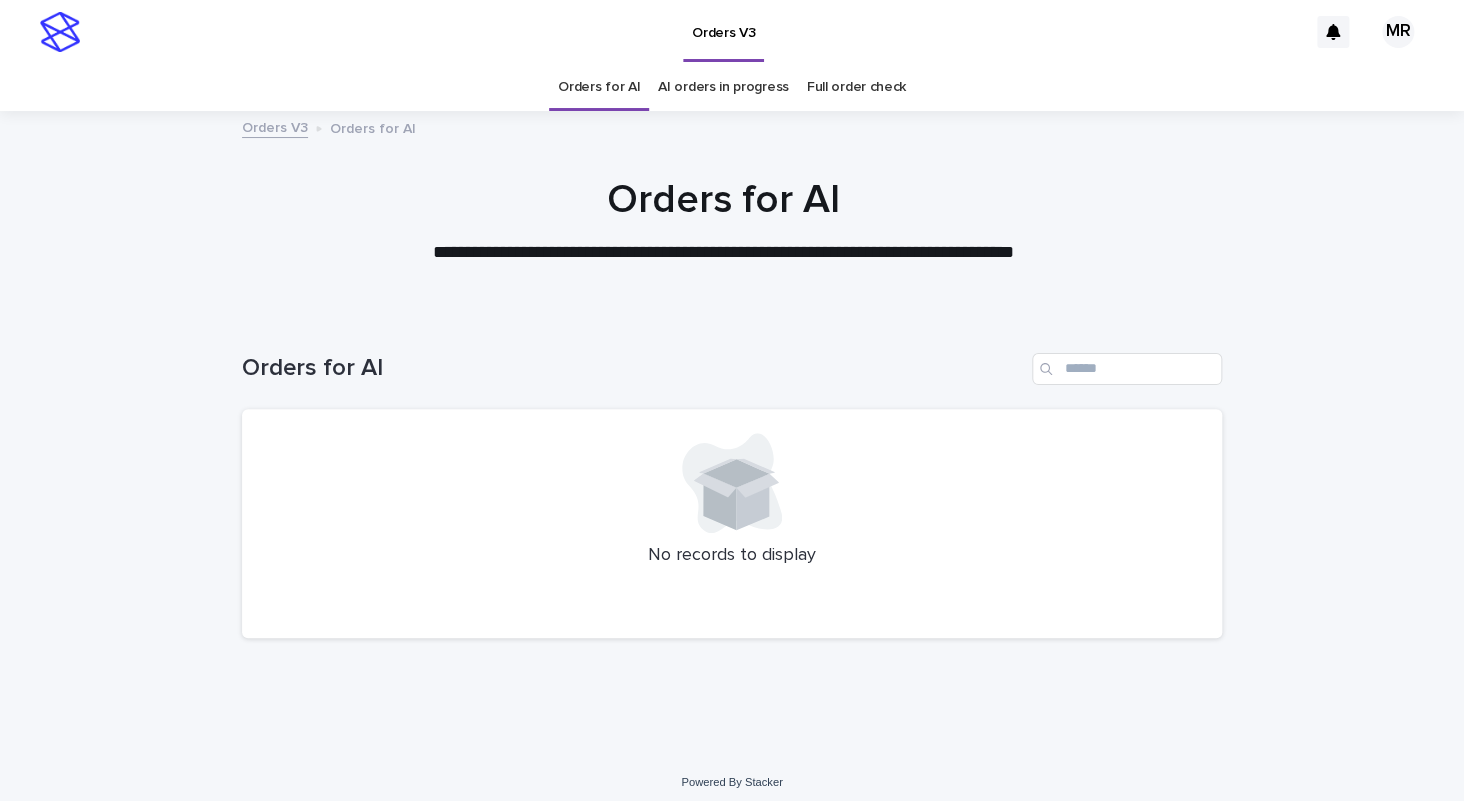 click on "Orders V3" at bounding box center [698, 32] 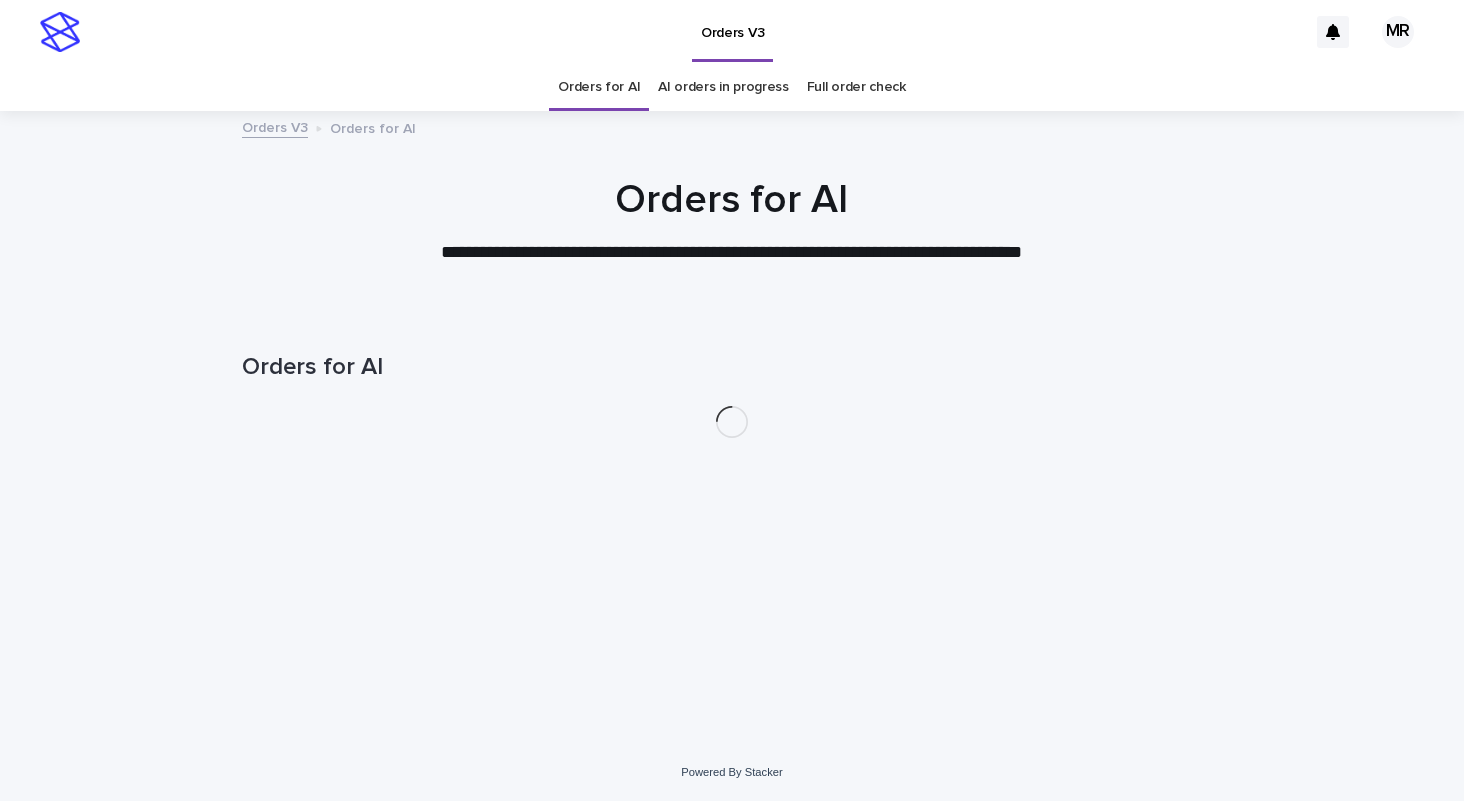 scroll, scrollTop: 0, scrollLeft: 0, axis: both 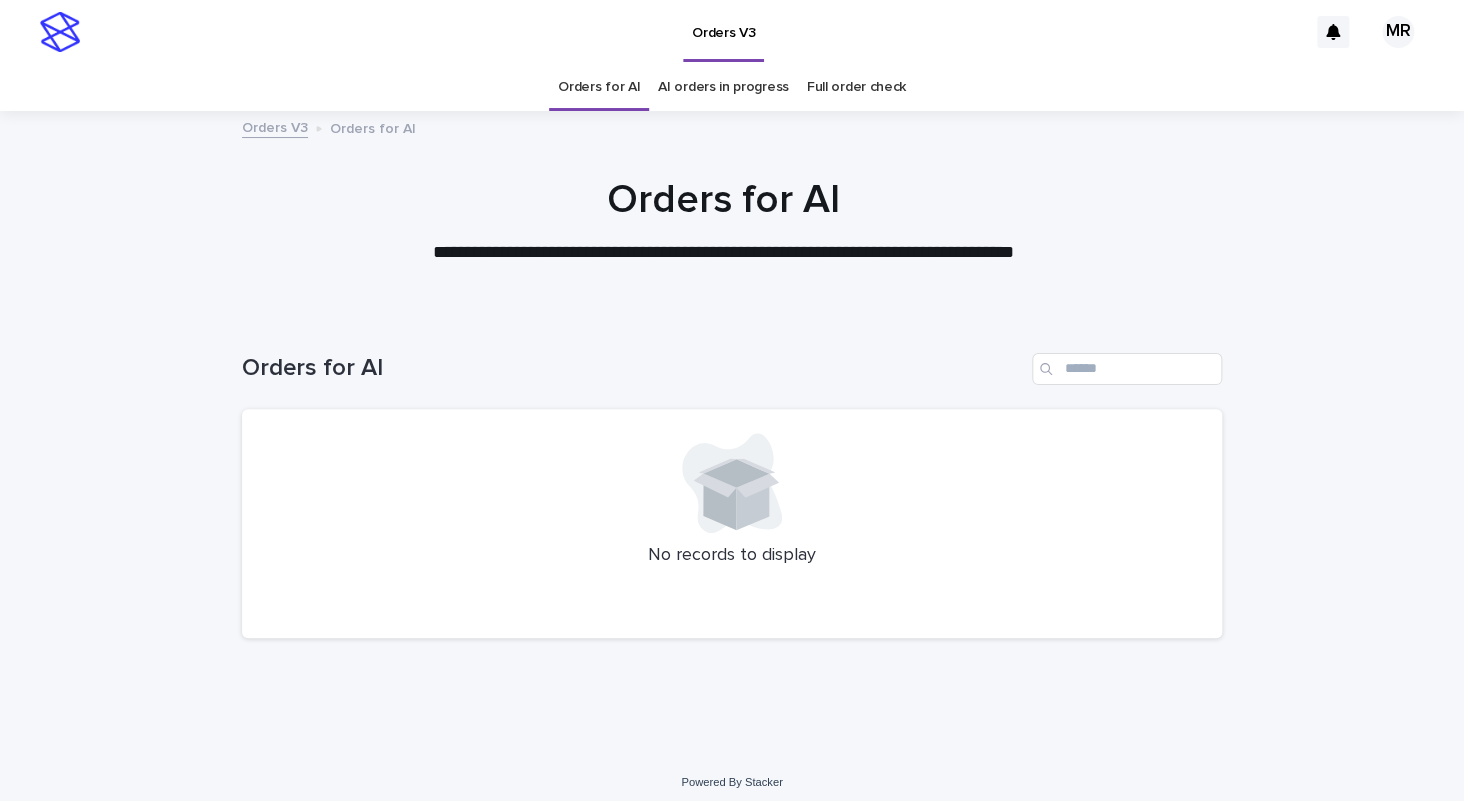click on "Orders V3" at bounding box center (698, 32) 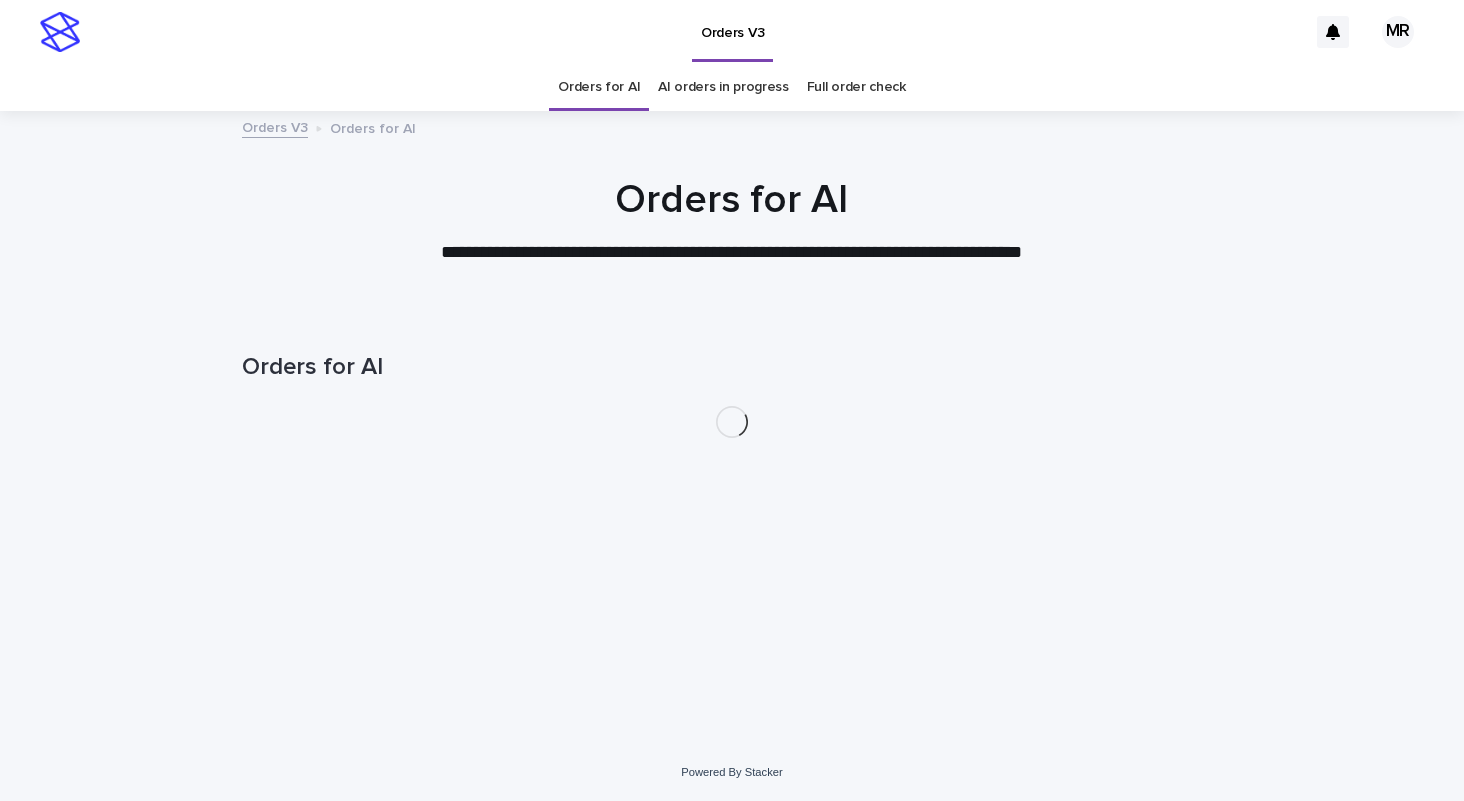 scroll, scrollTop: 0, scrollLeft: 0, axis: both 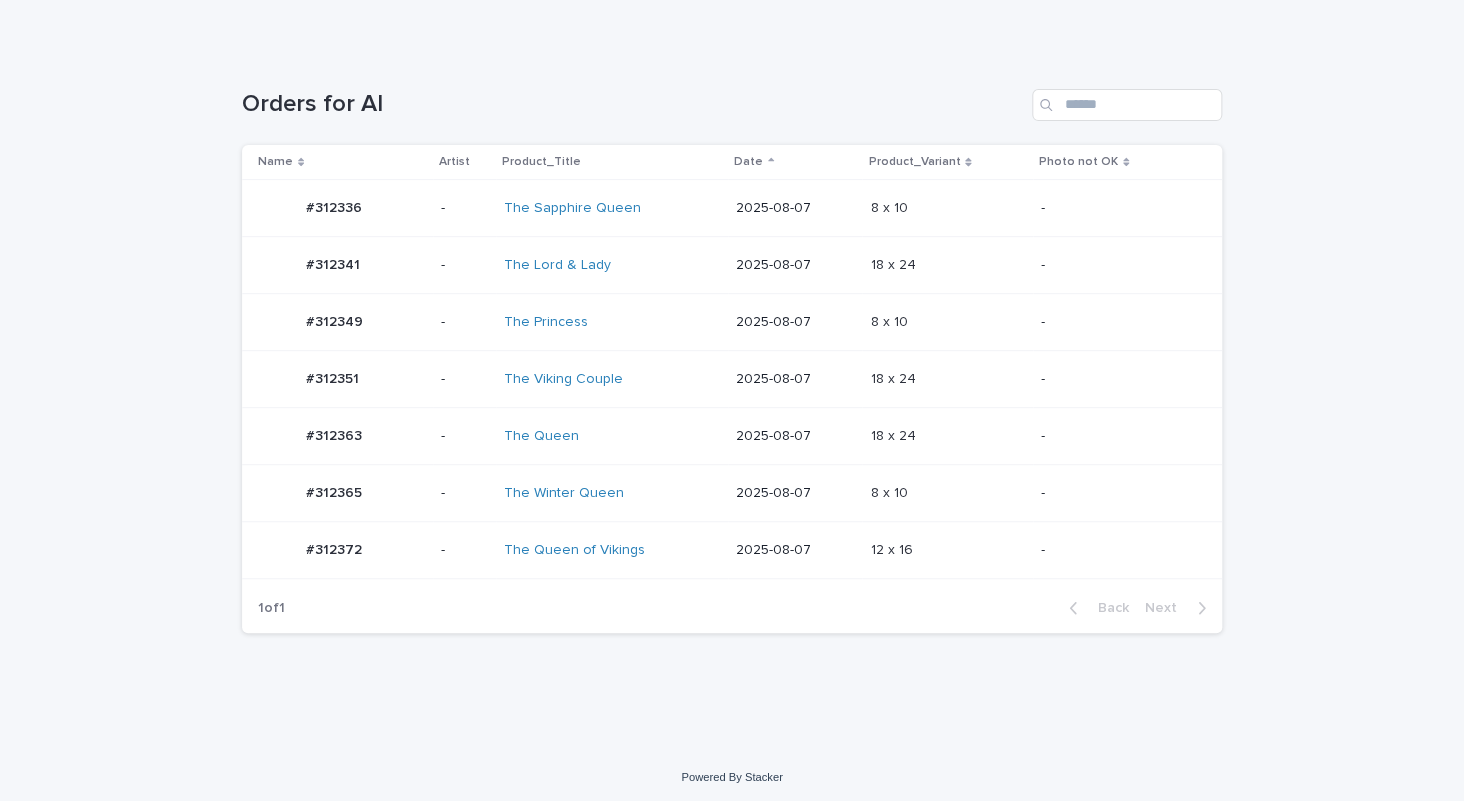 click on "The Queen" at bounding box center (587, 436) 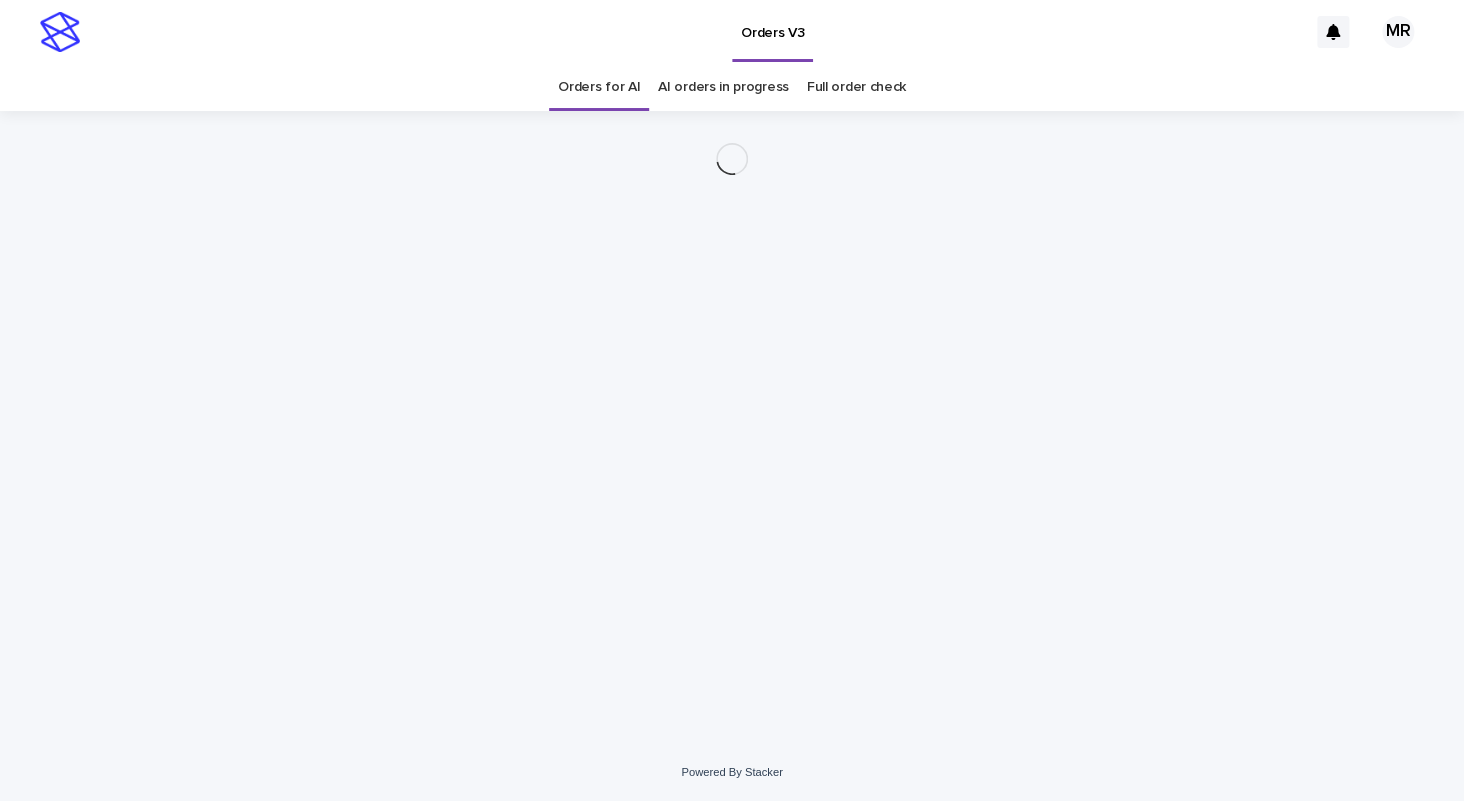 scroll, scrollTop: 0, scrollLeft: 0, axis: both 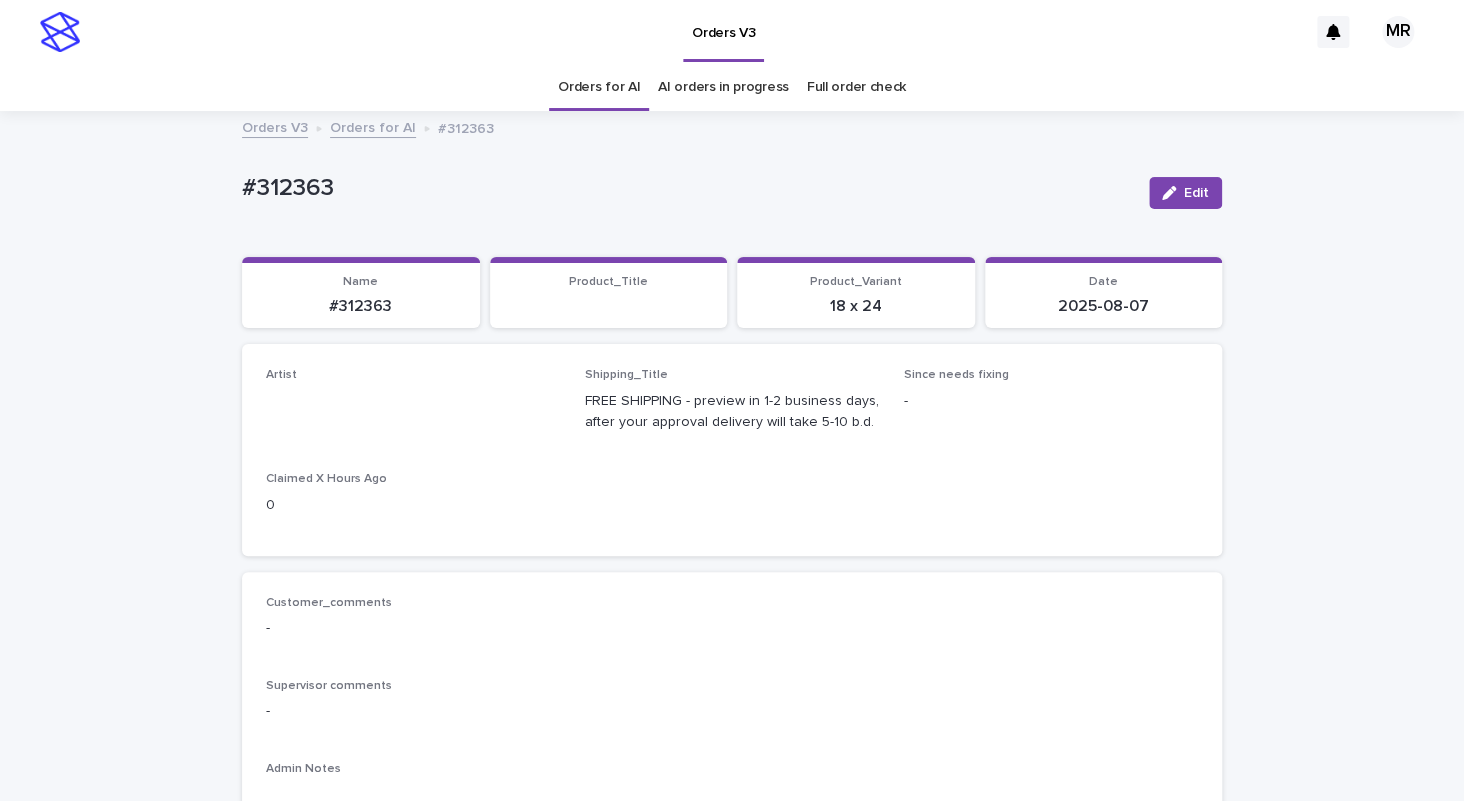 click on "Edit" at bounding box center [1196, 193] 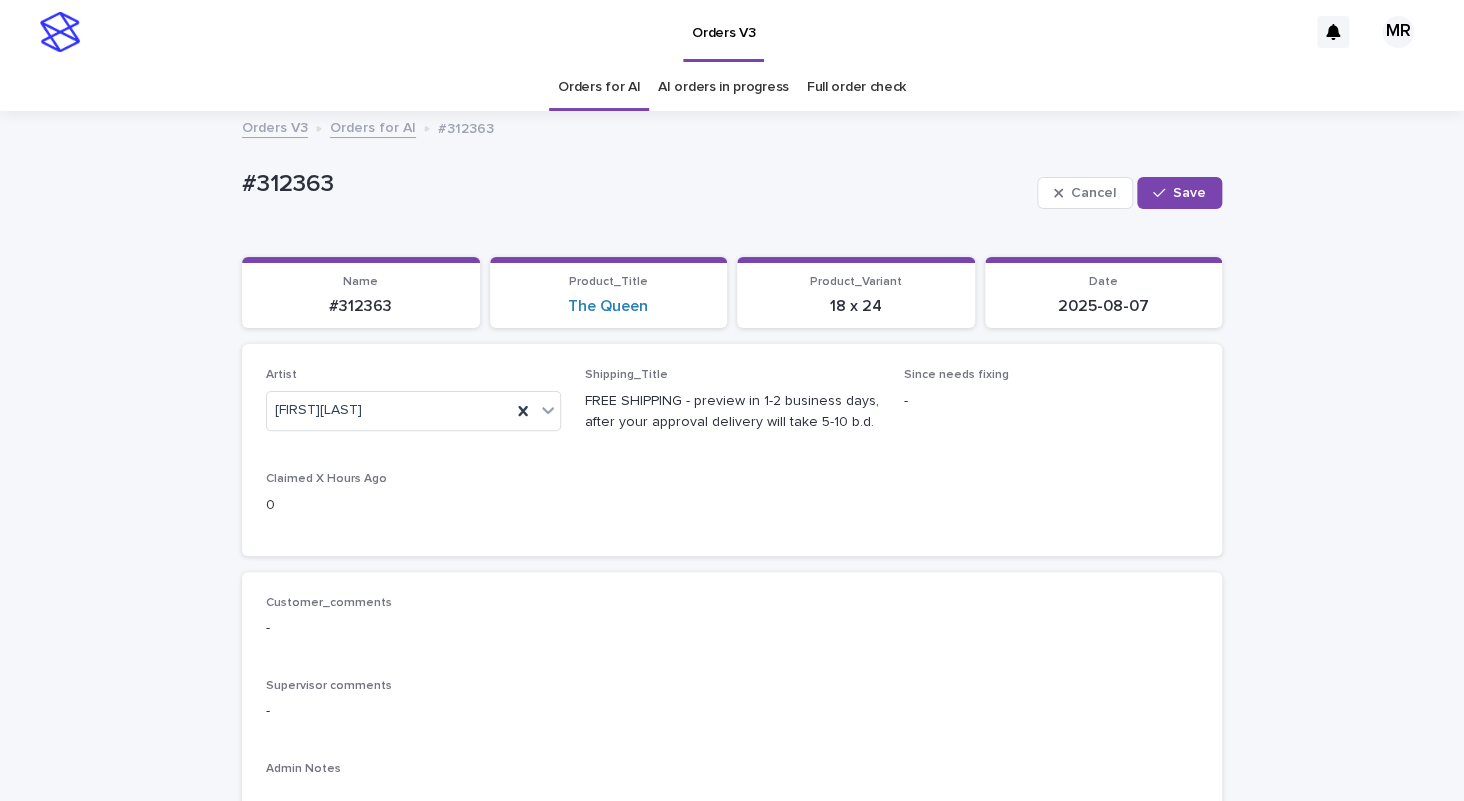 click on "Orders for AI" at bounding box center [599, 87] 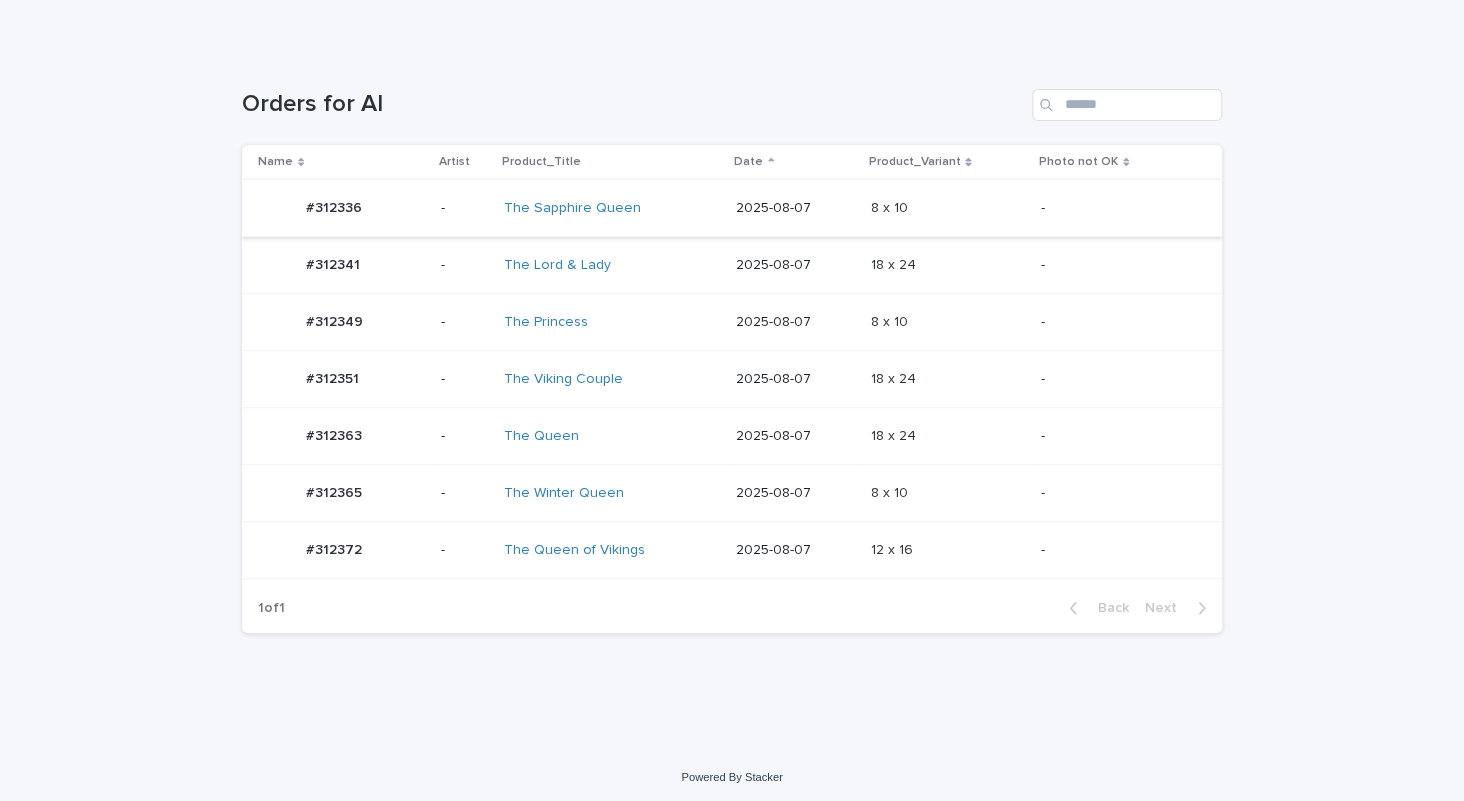 scroll, scrollTop: 38, scrollLeft: 0, axis: vertical 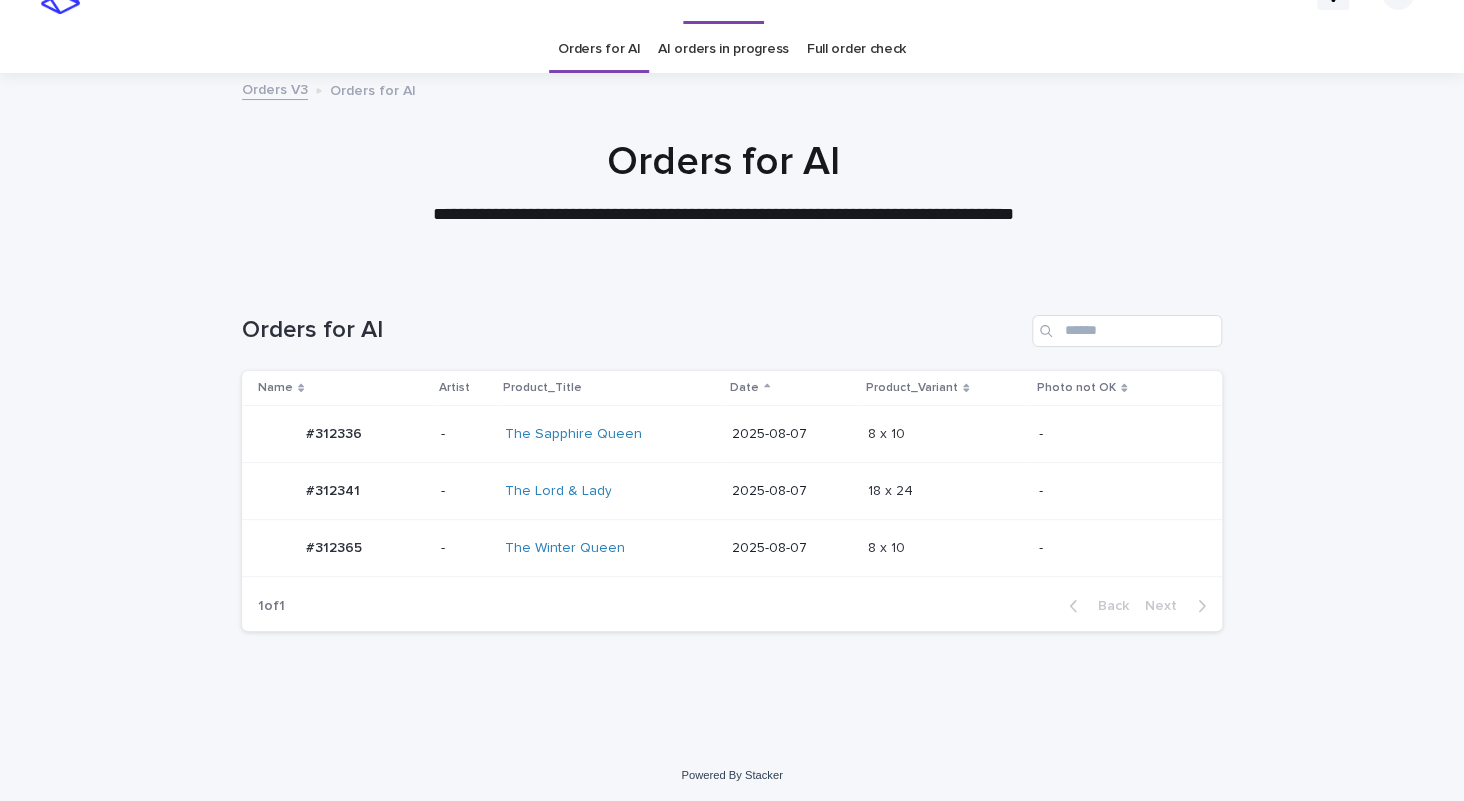 click on "The Lord & Lady" at bounding box center (610, 491) 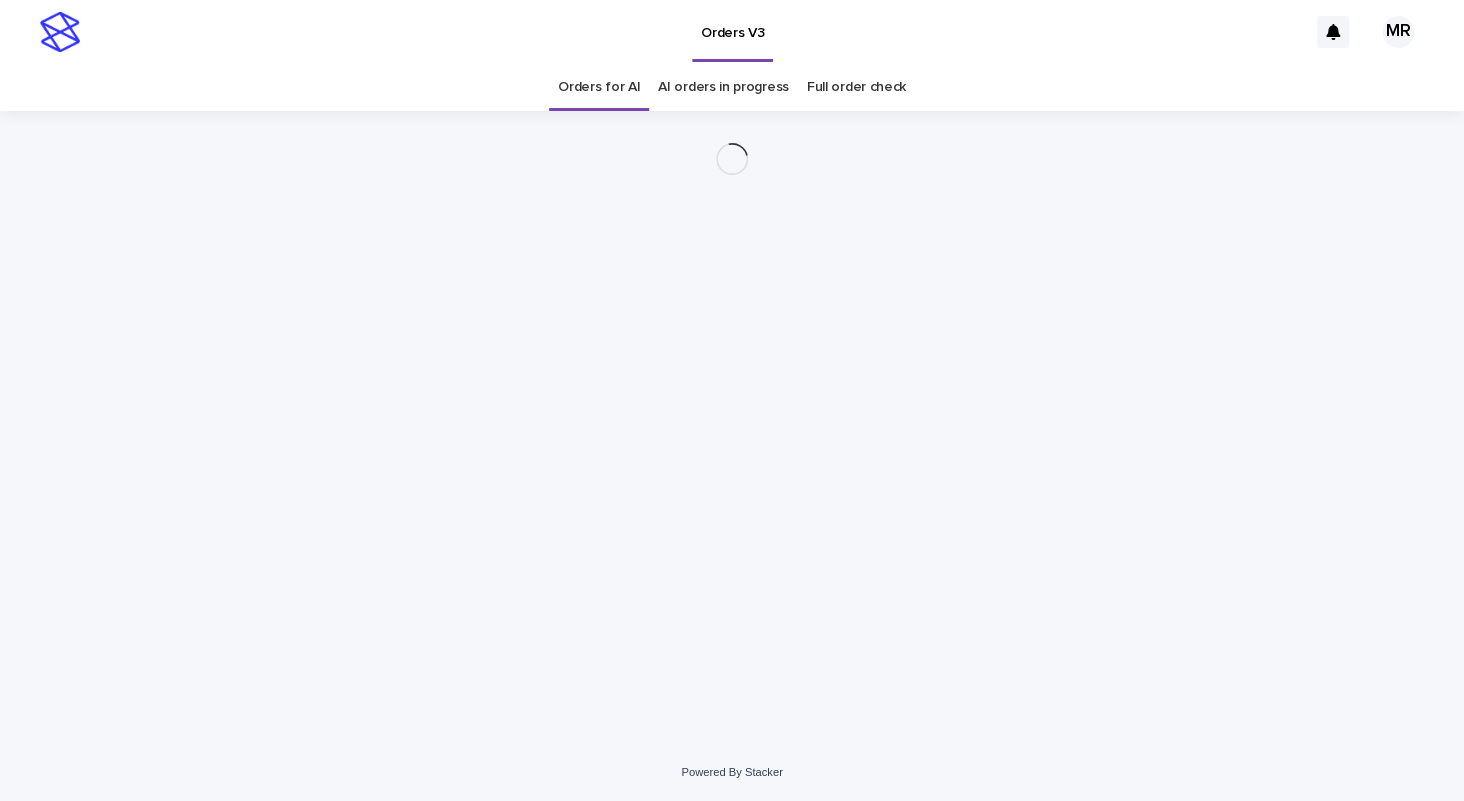 scroll, scrollTop: 0, scrollLeft: 0, axis: both 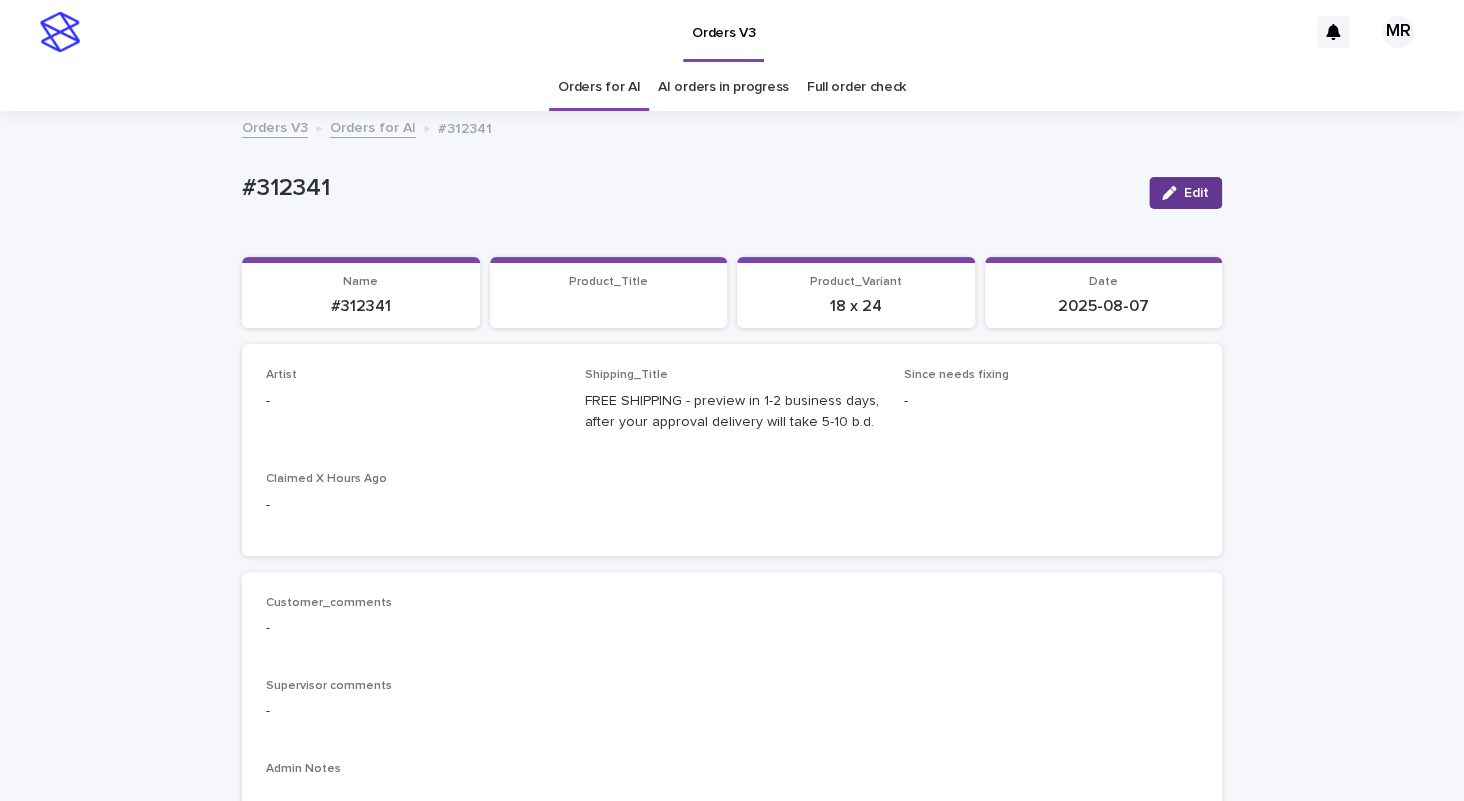 click on "Edit" at bounding box center [1185, 193] 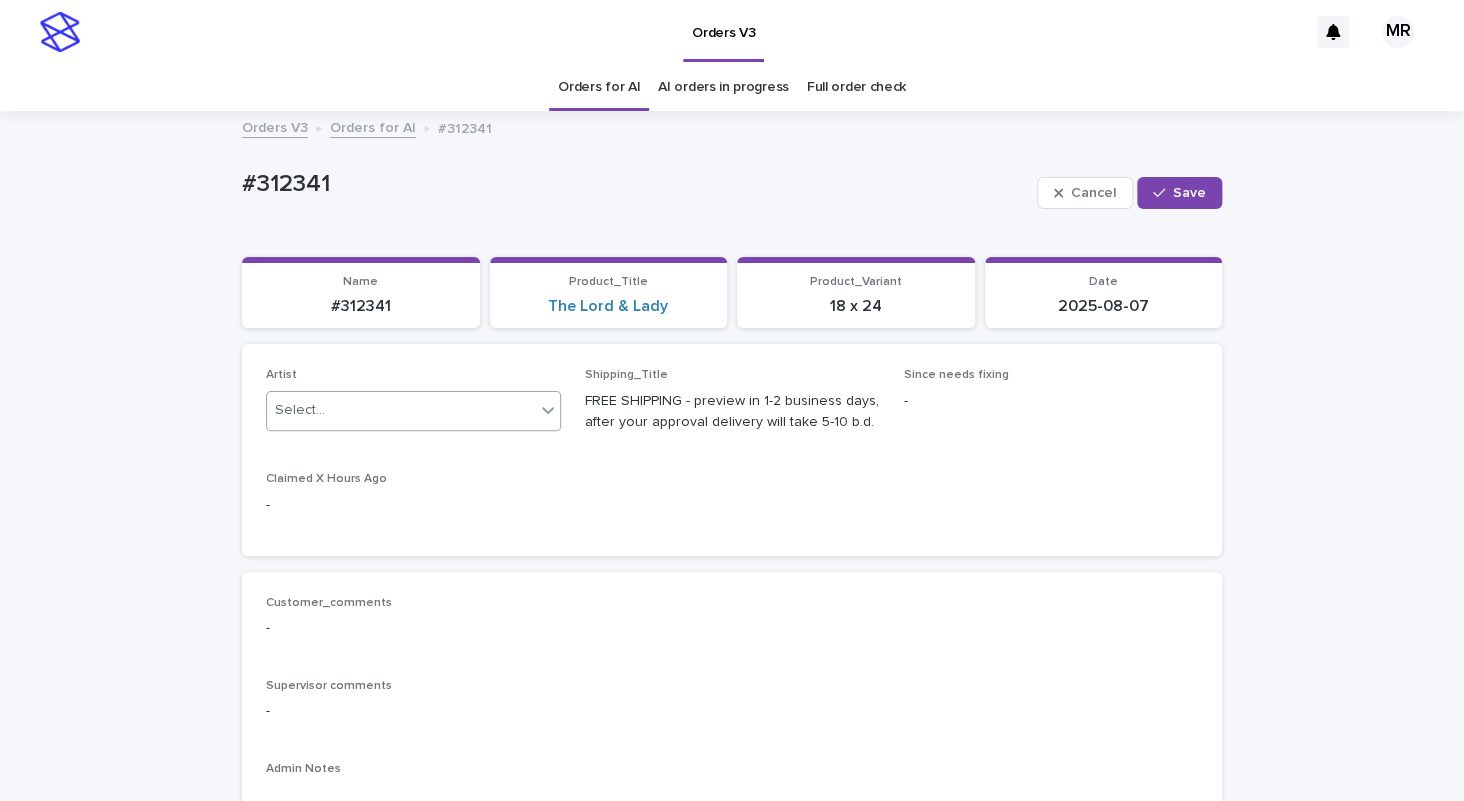 click on "Select..." at bounding box center (401, 410) 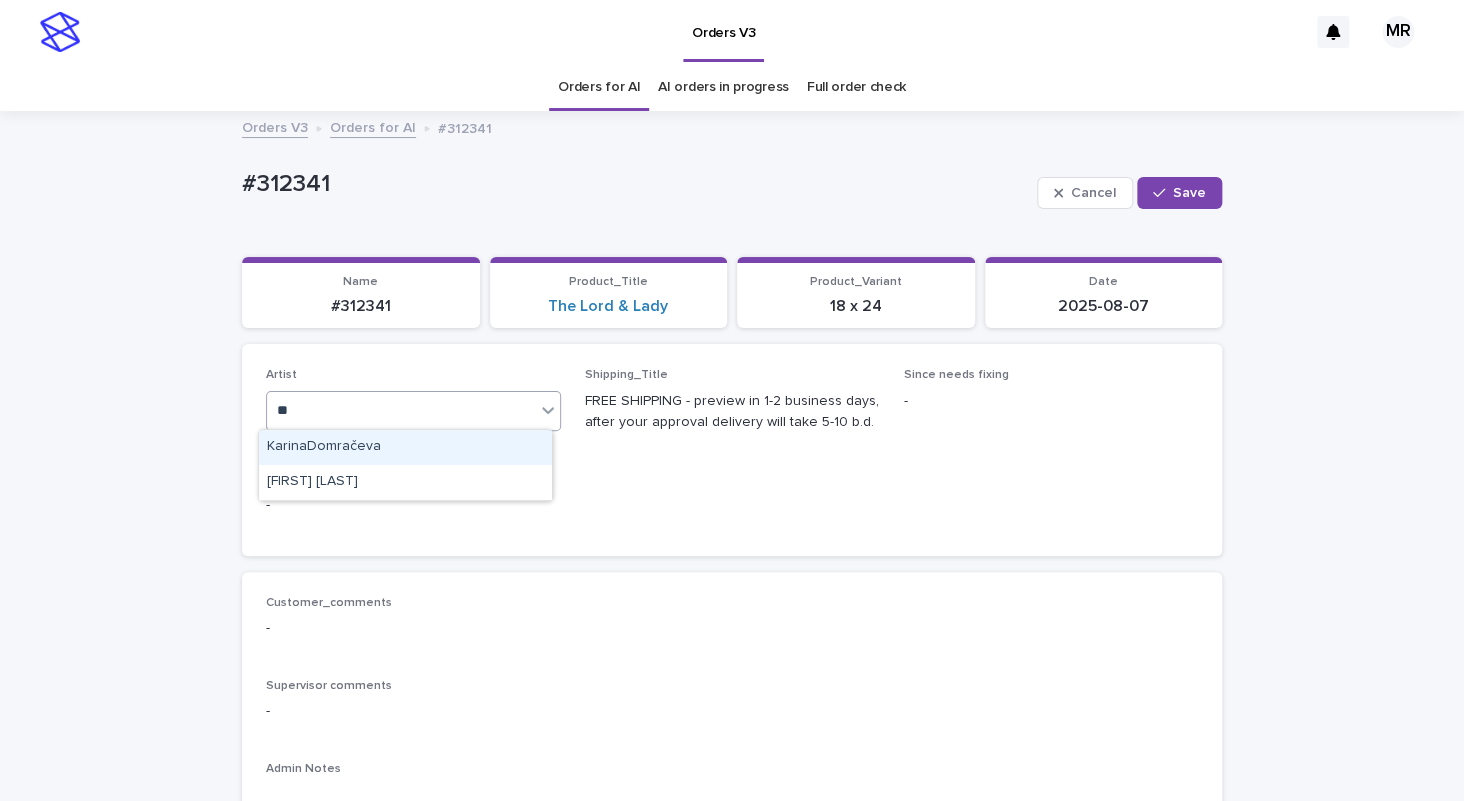 type on "***" 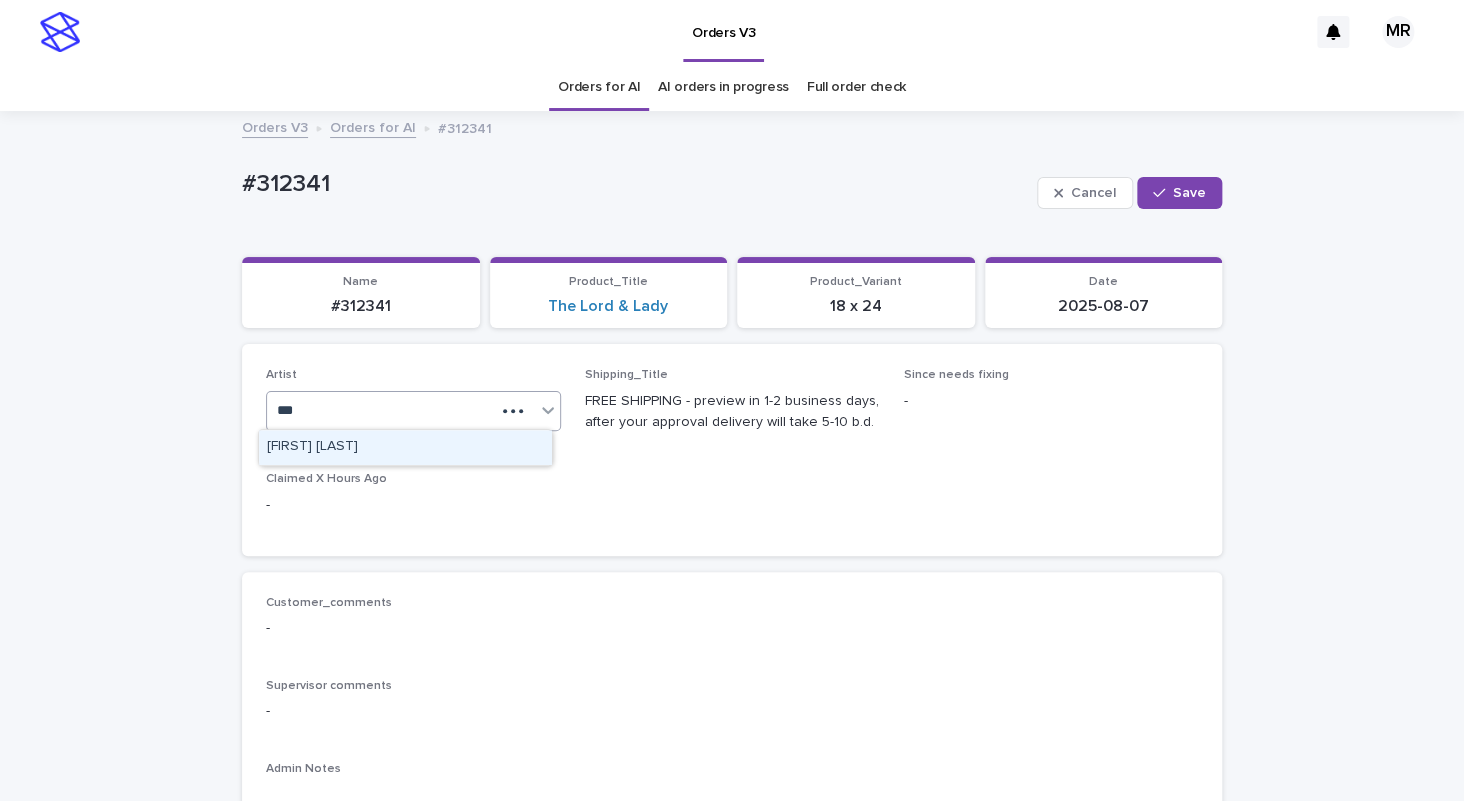 click on "Mrm Ramishvili" at bounding box center [405, 447] 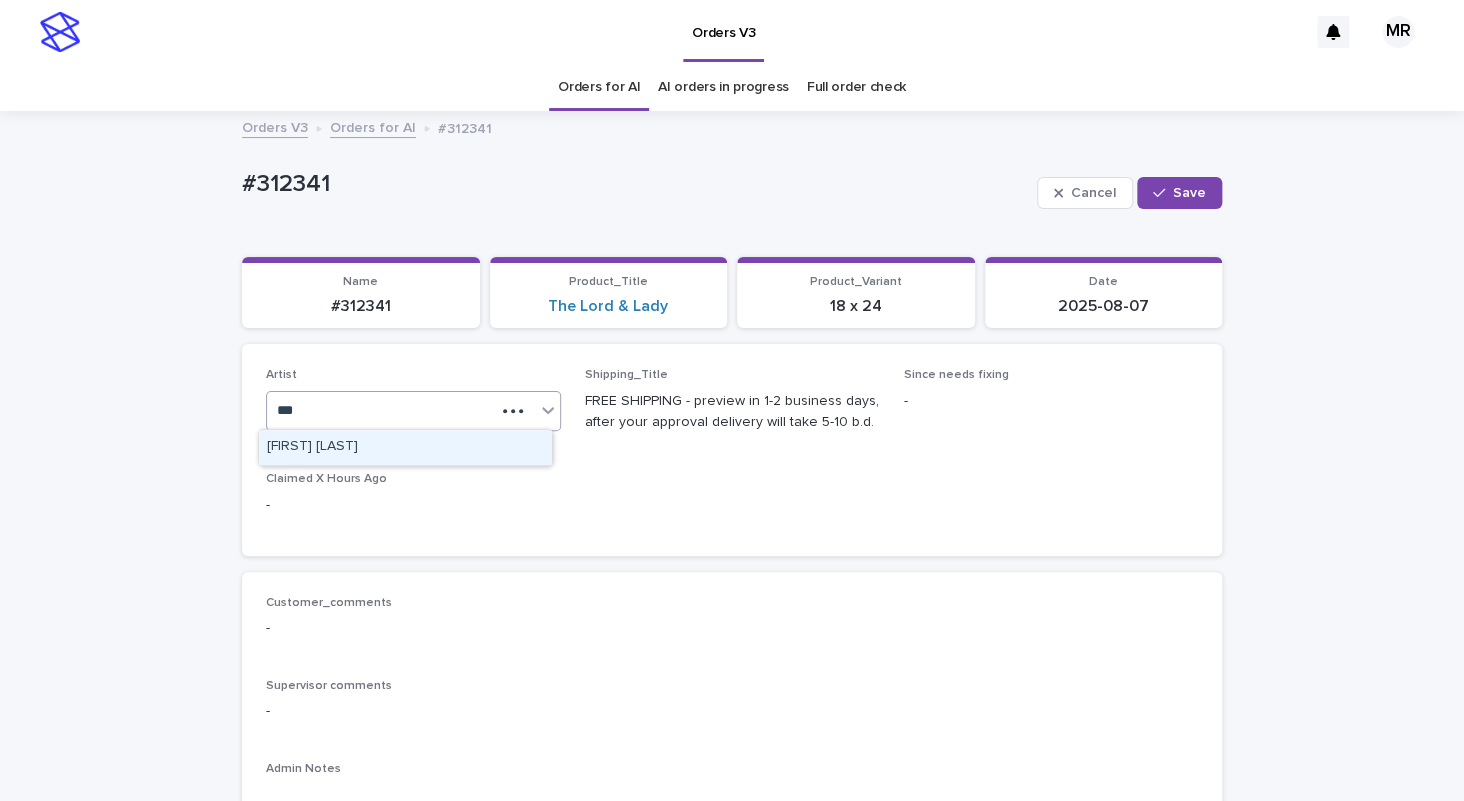 type 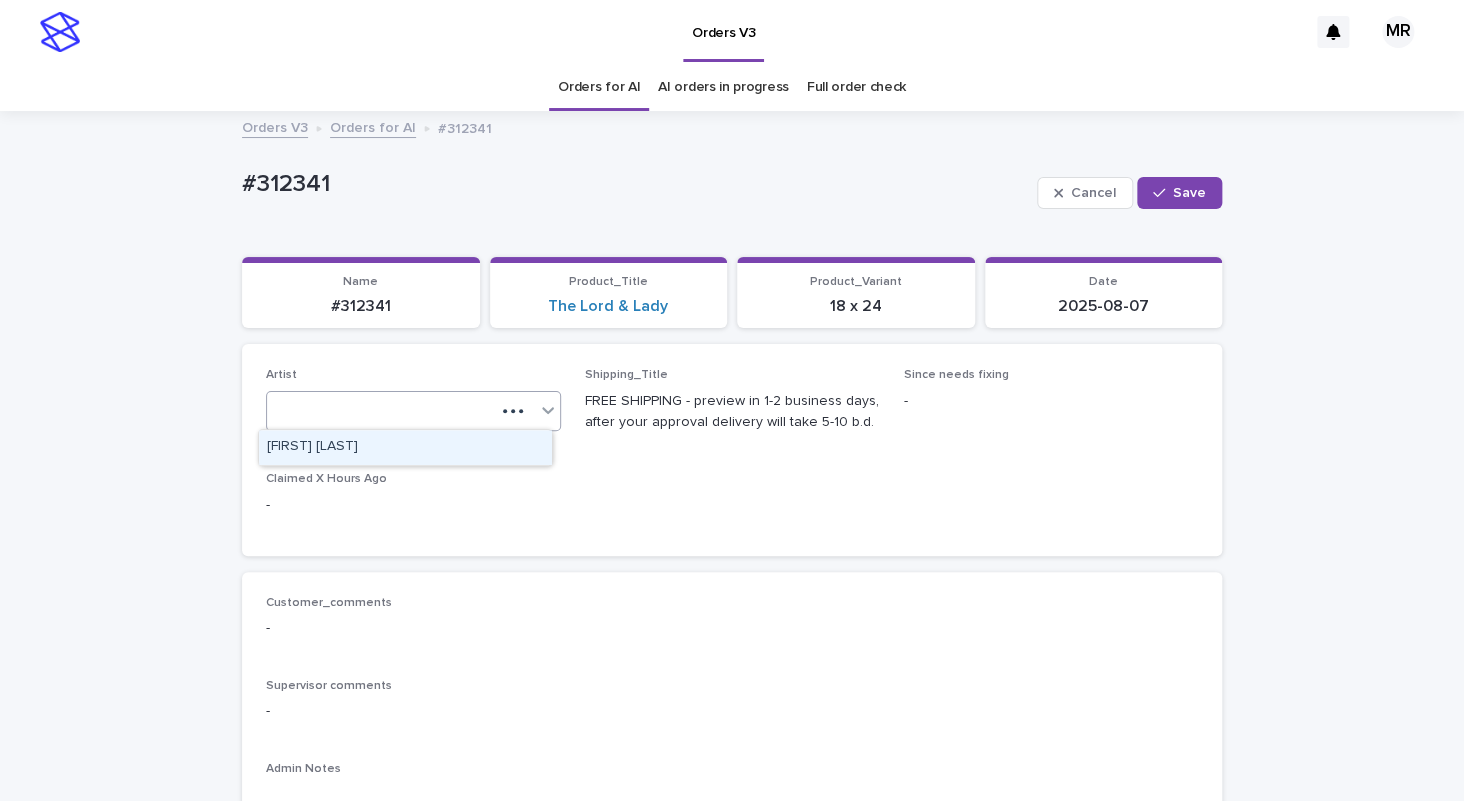 click on "Artist      option Mrm Ramishvili focused, 299 of 443. 1 result available for search term mrm. Use Up and Down to choose options, press Enter to select the currently focused option, press Escape to exit the menu, press Tab to select the option and exit the menu. mrm" at bounding box center (413, 407) 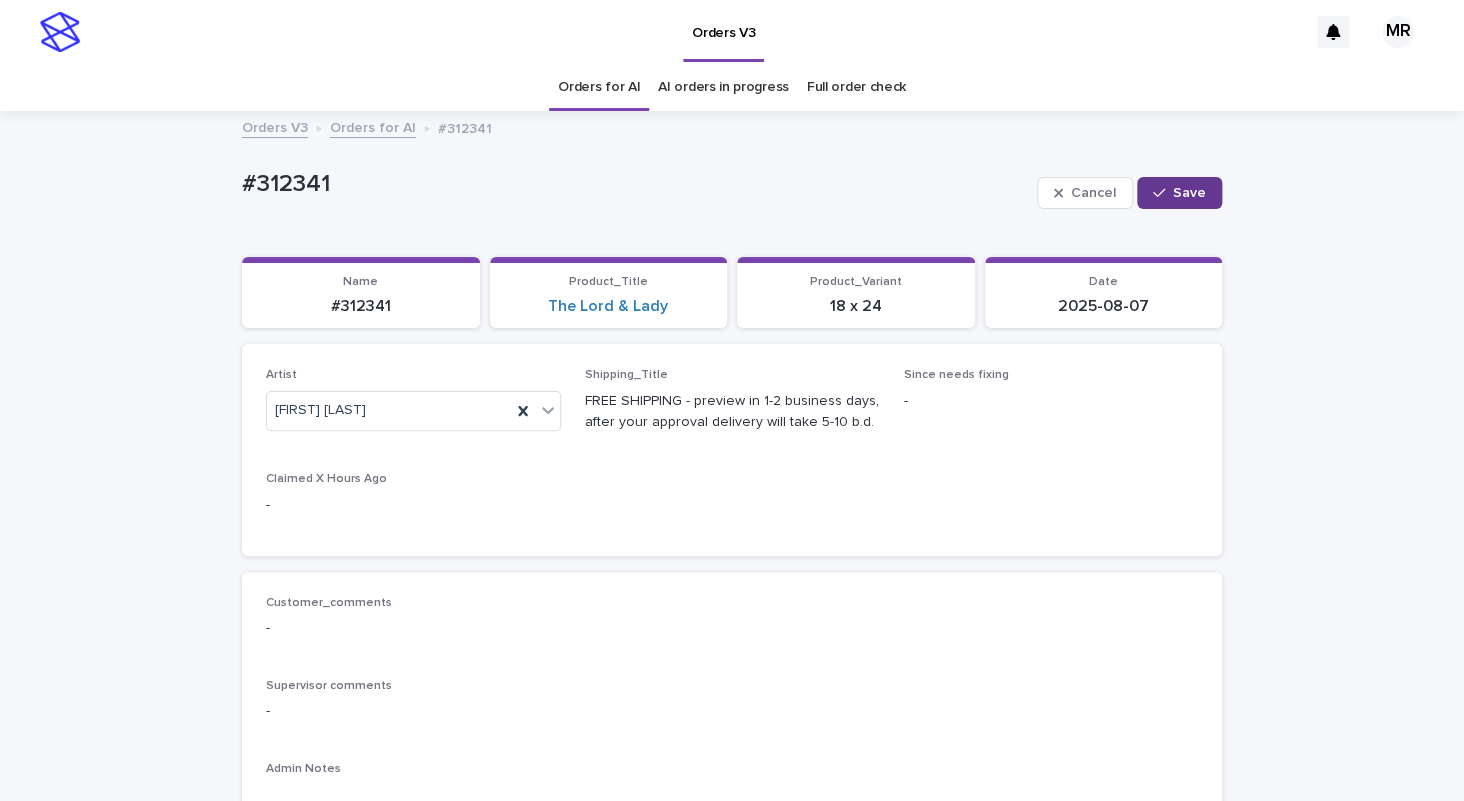 click on "Save" at bounding box center (1179, 193) 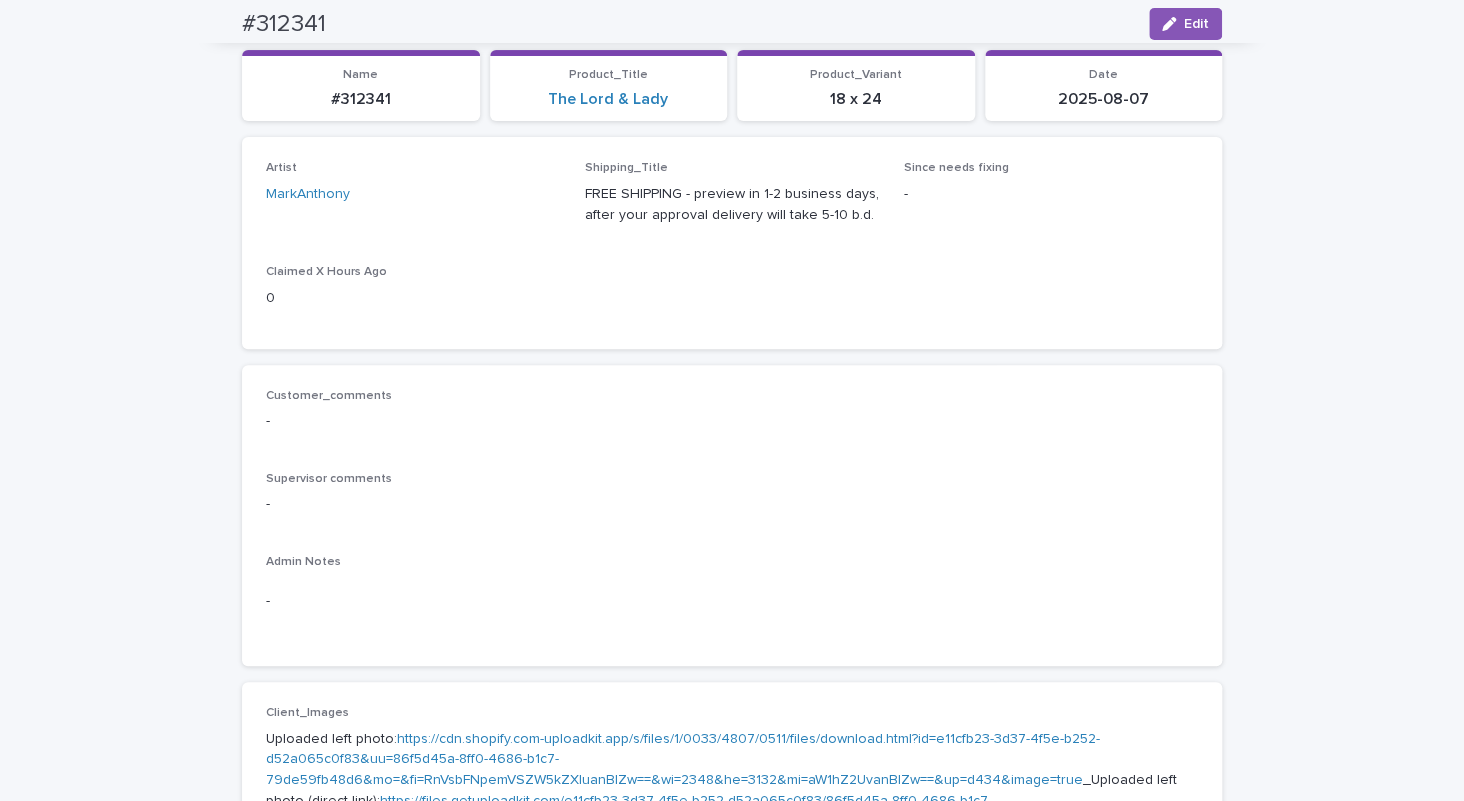 scroll, scrollTop: 0, scrollLeft: 0, axis: both 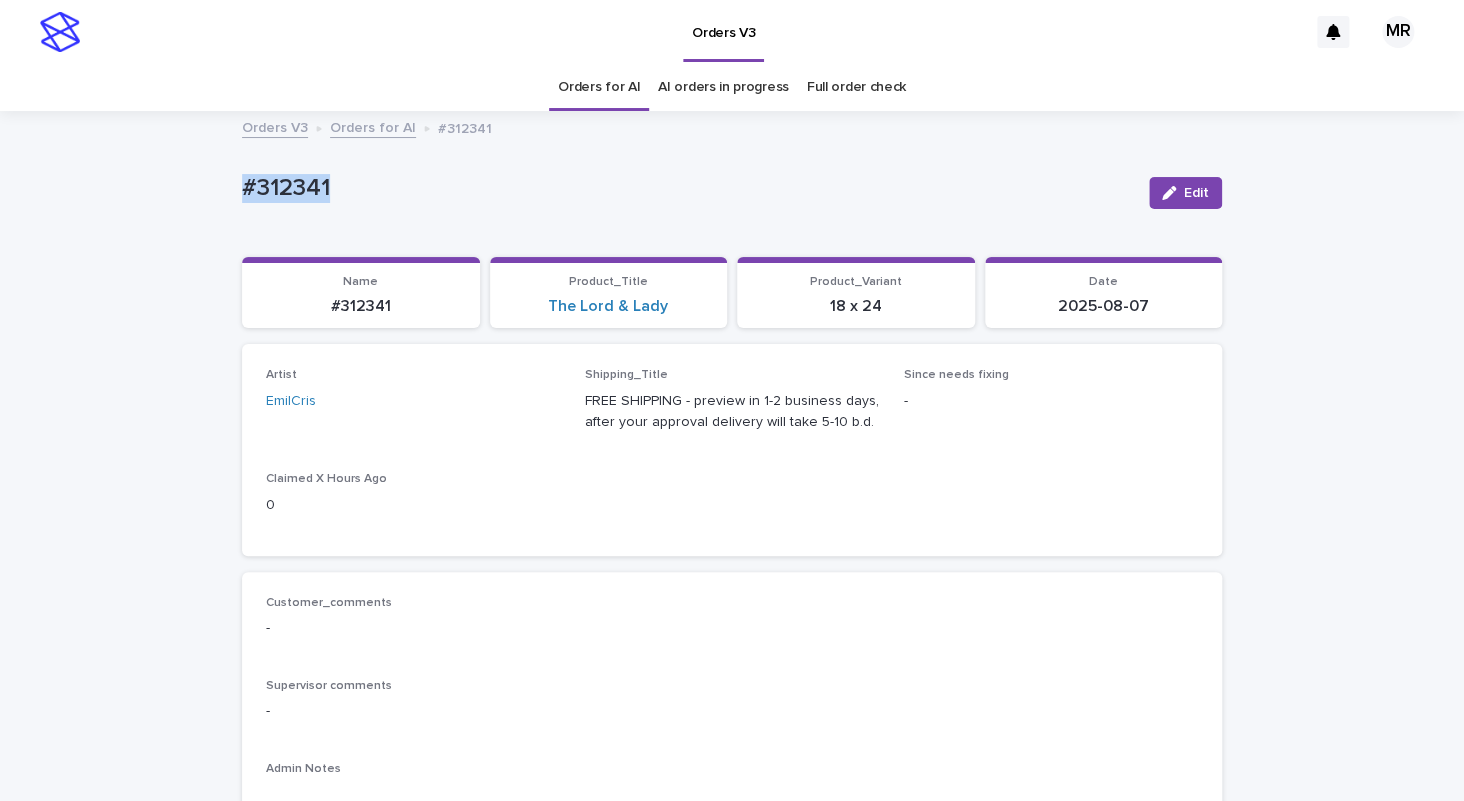 drag, startPoint x: 272, startPoint y: 180, endPoint x: 136, endPoint y: 175, distance: 136.09187 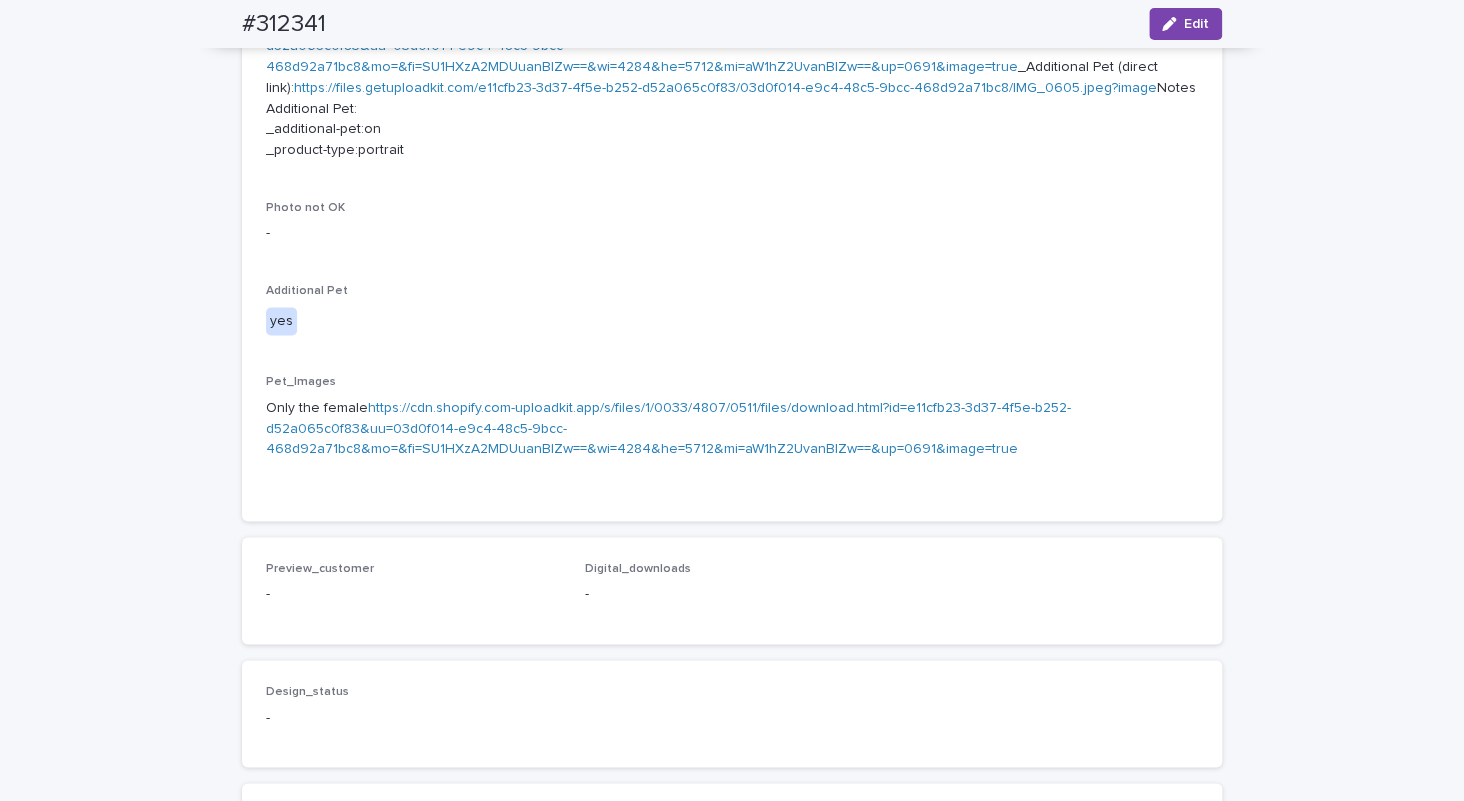 scroll, scrollTop: 1128, scrollLeft: 0, axis: vertical 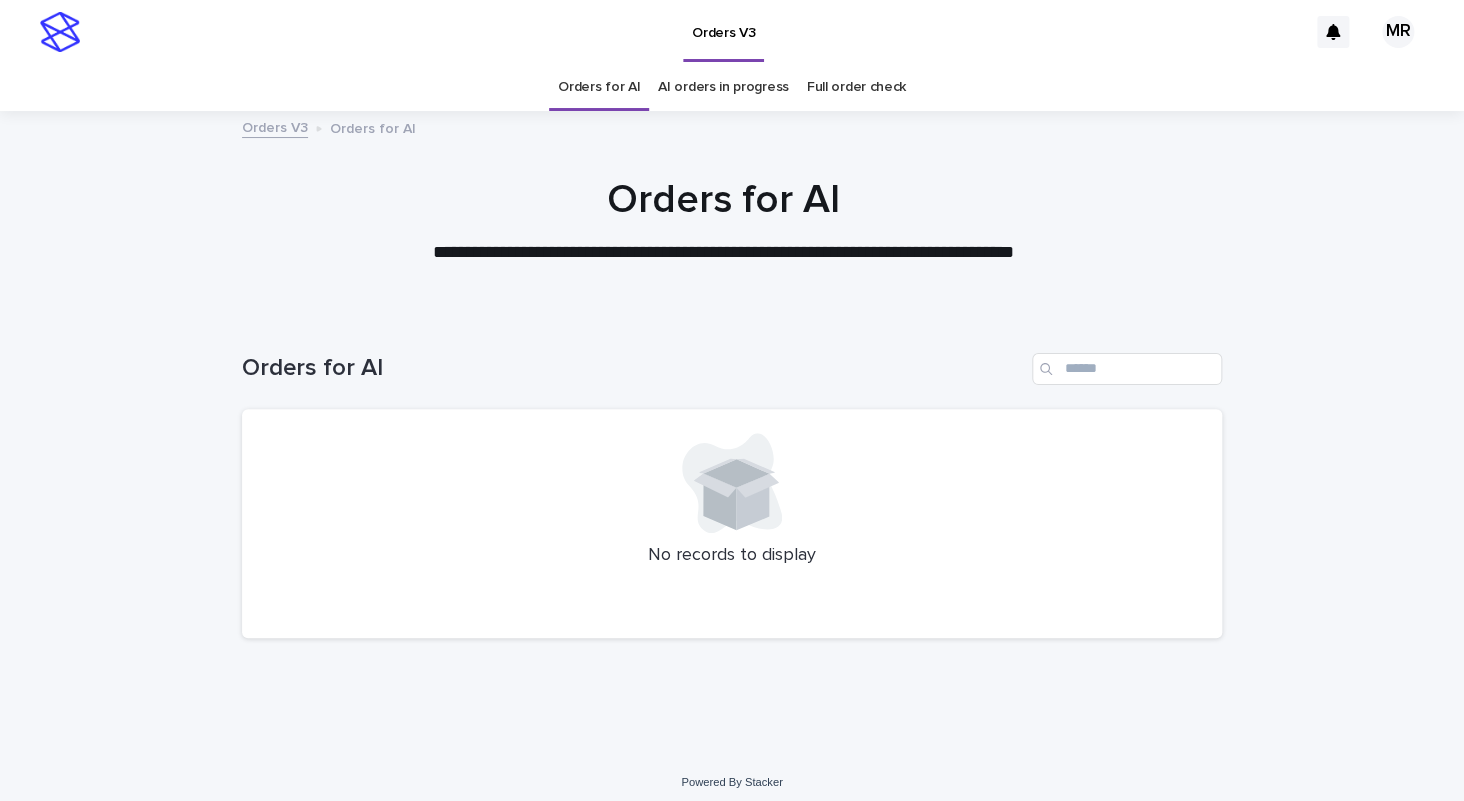 click on "Orders V3" at bounding box center (698, 32) 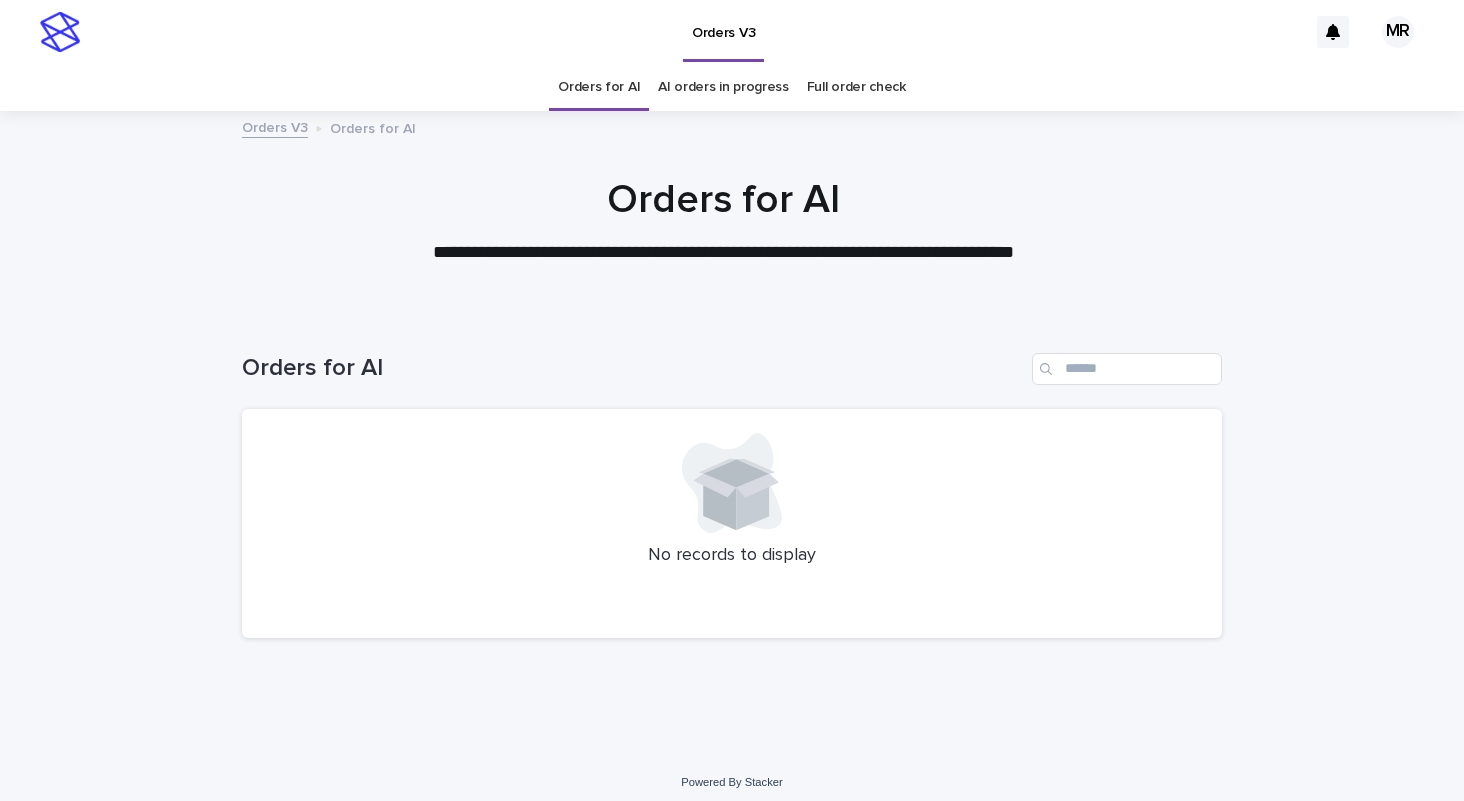 scroll, scrollTop: 0, scrollLeft: 0, axis: both 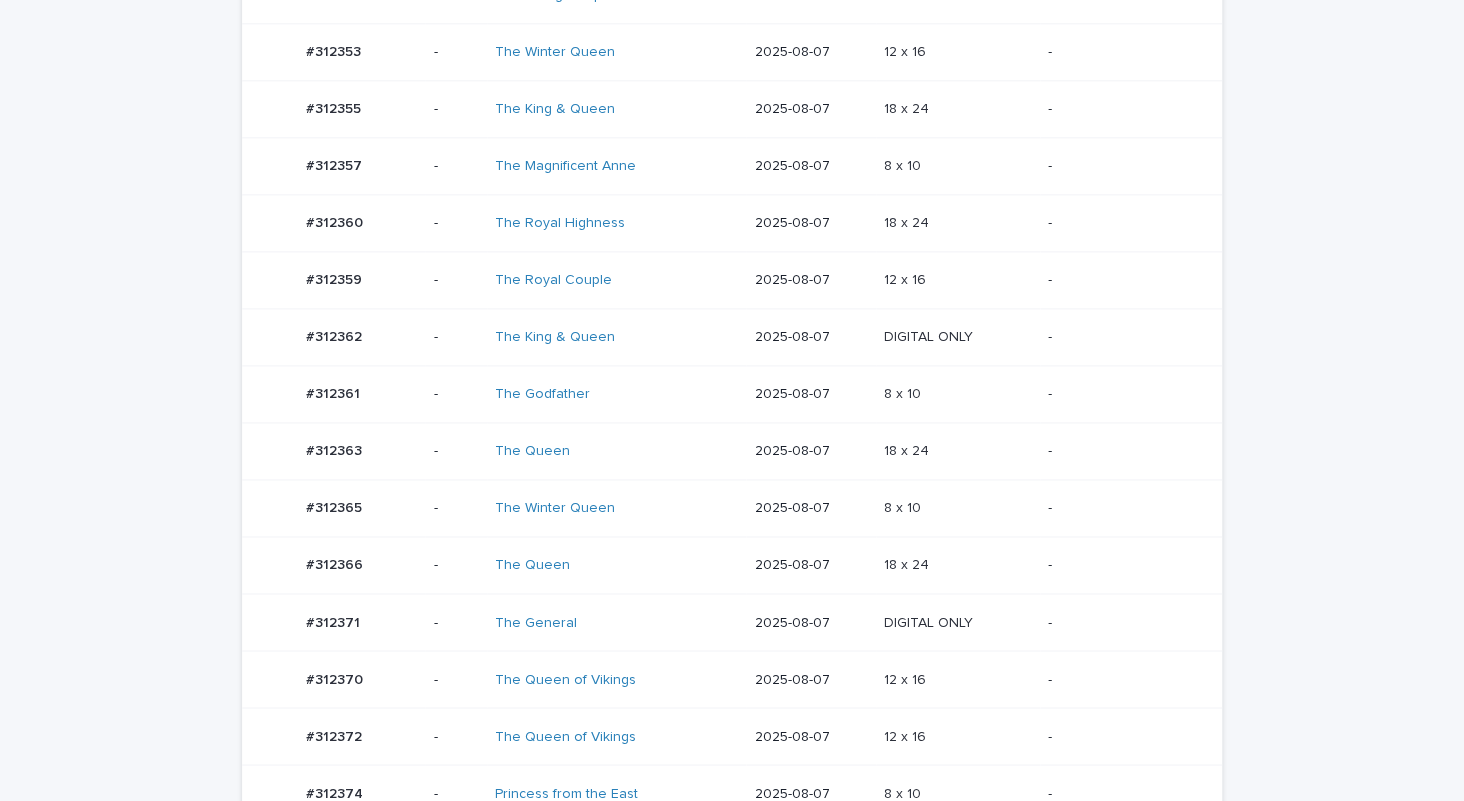 click on "The Royal Couple" at bounding box center (617, 280) 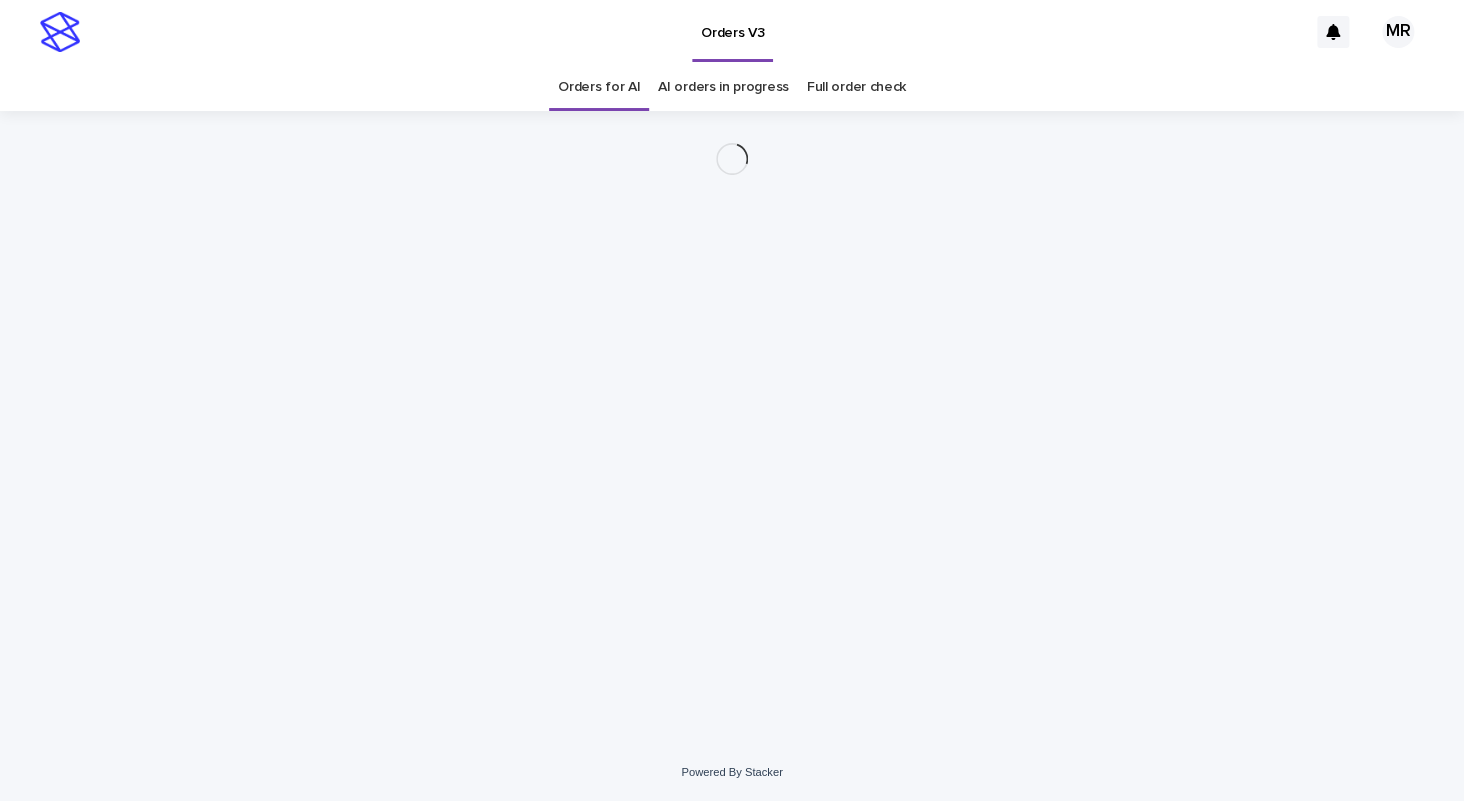 scroll, scrollTop: 0, scrollLeft: 0, axis: both 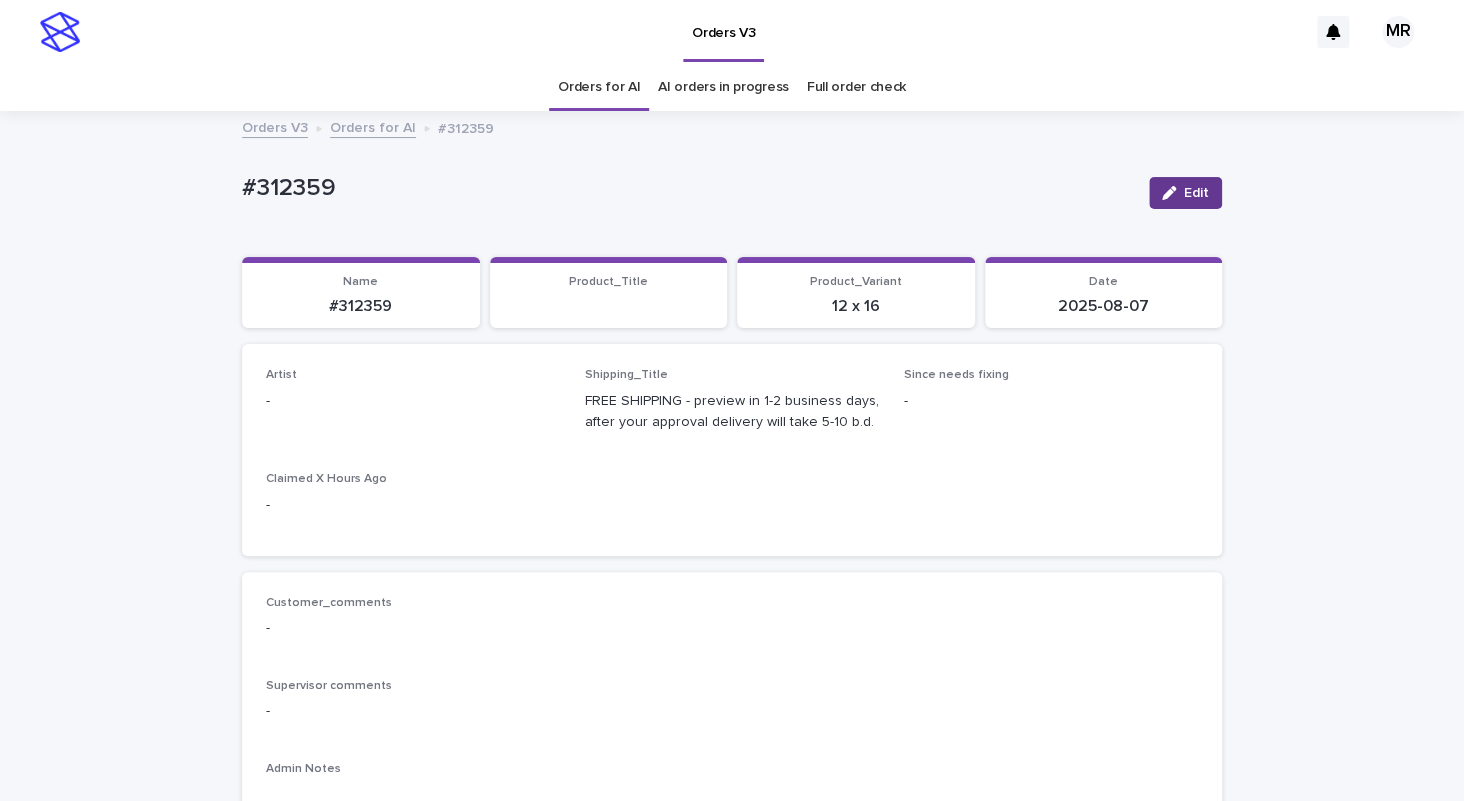 click on "Edit" at bounding box center (1185, 193) 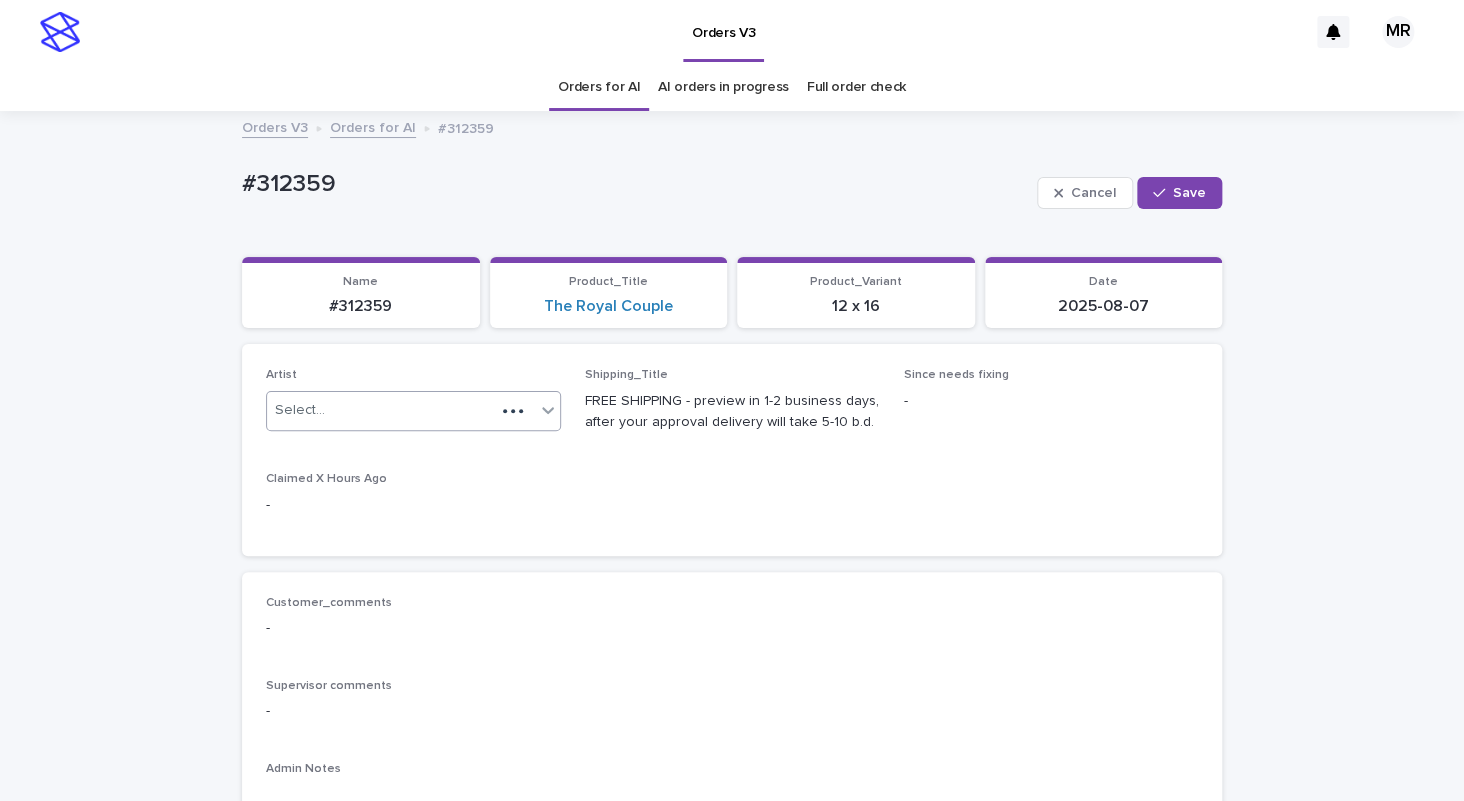 click on "Select..." at bounding box center (381, 410) 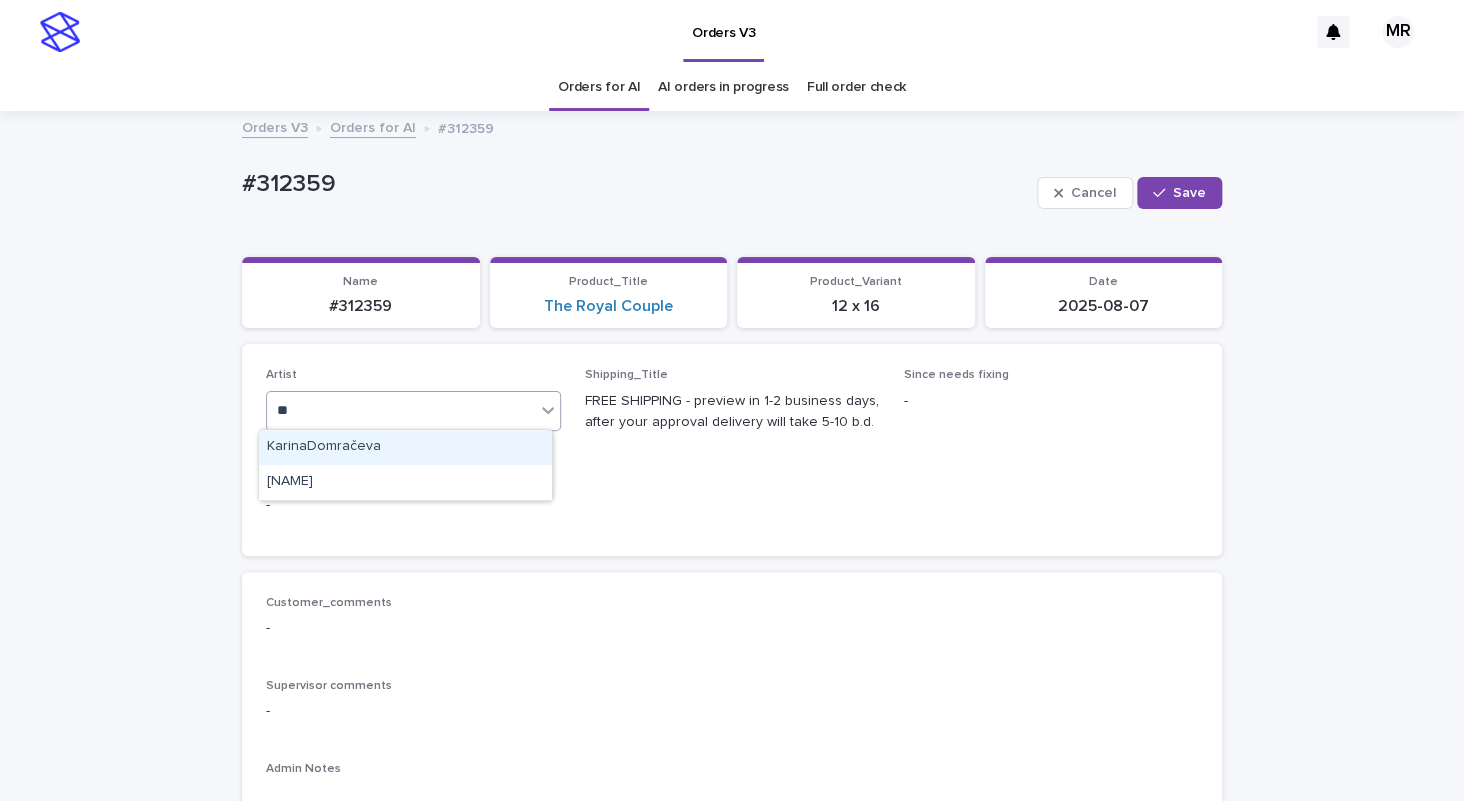 type on "***" 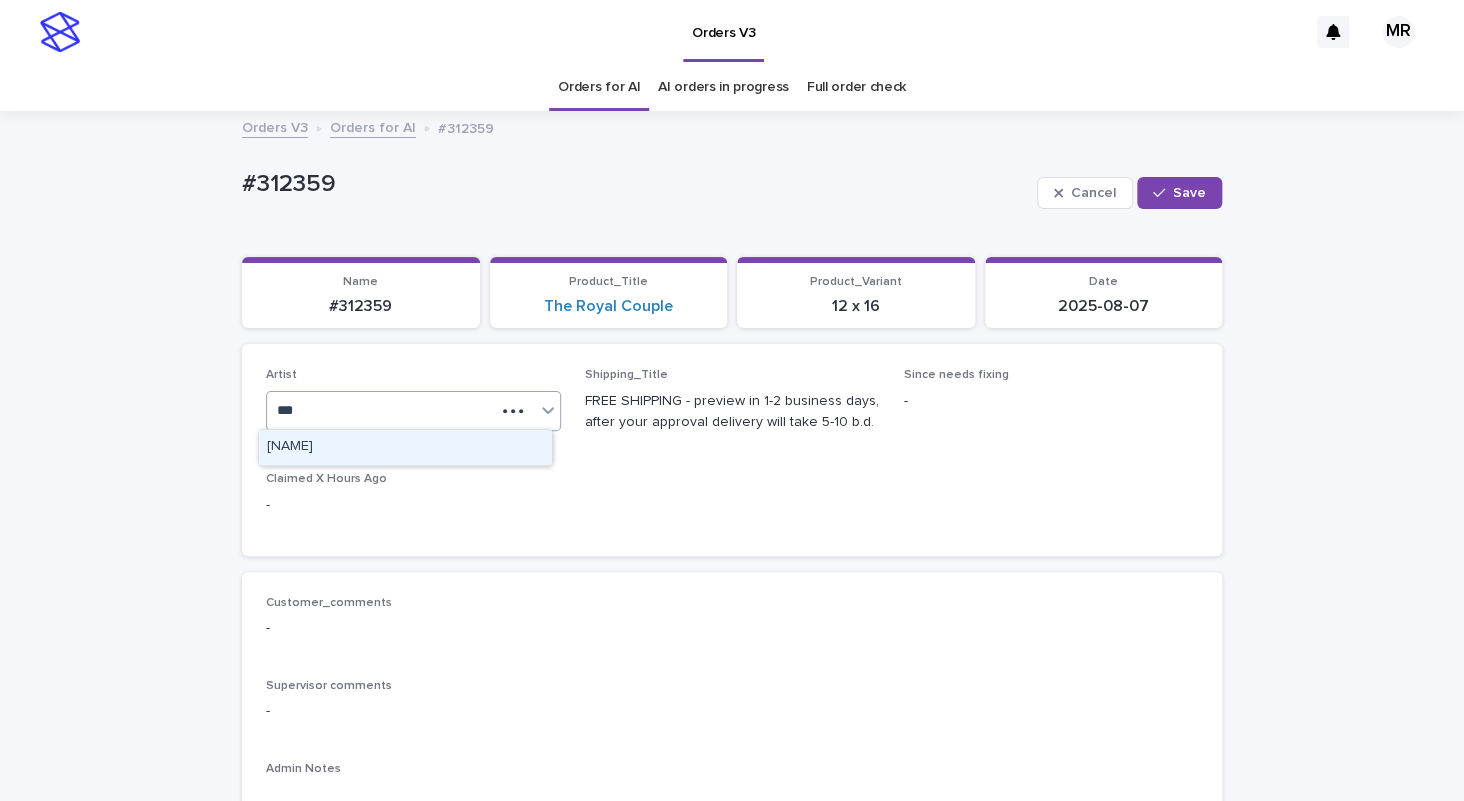 click on "[NAME]" at bounding box center [405, 447] 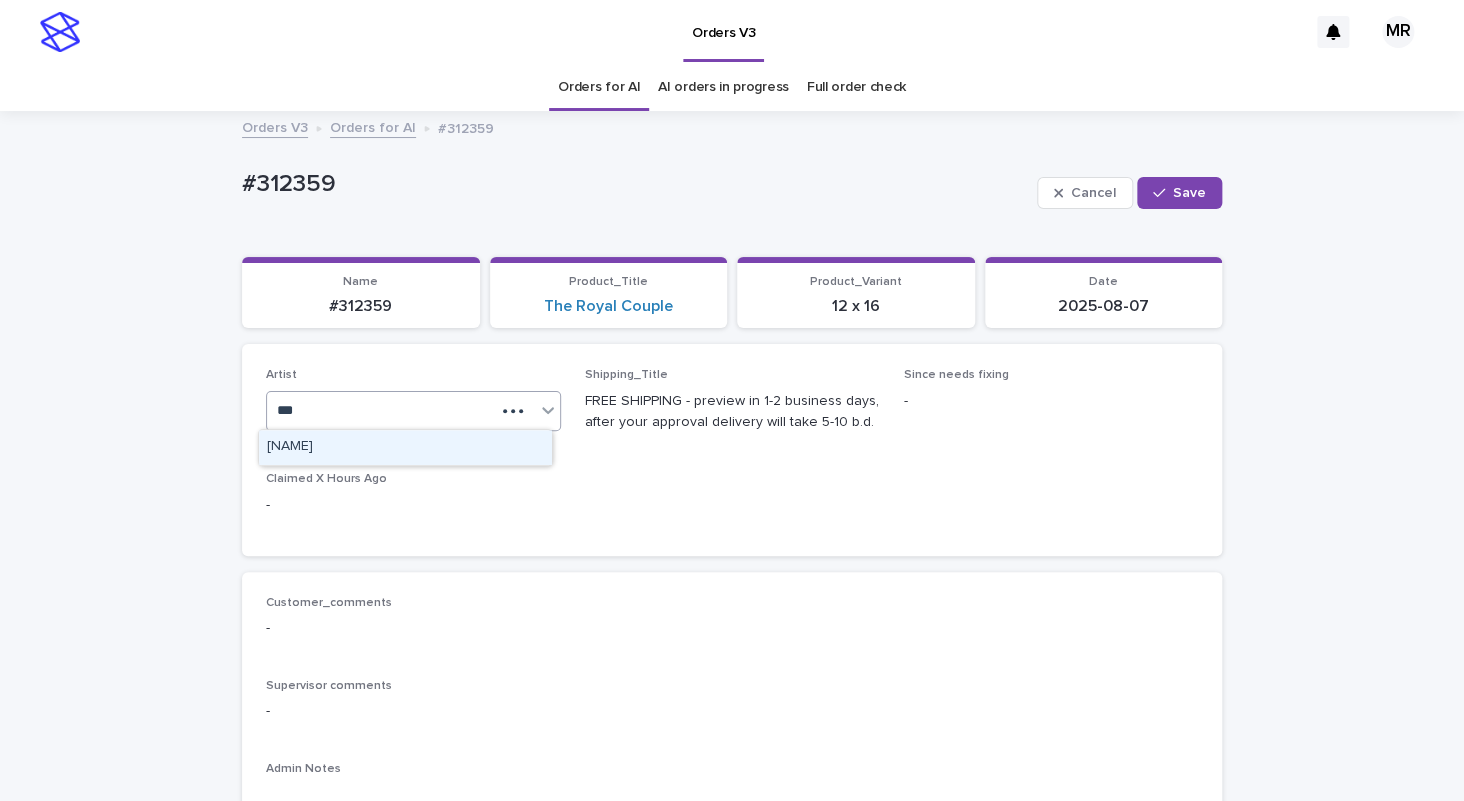 type 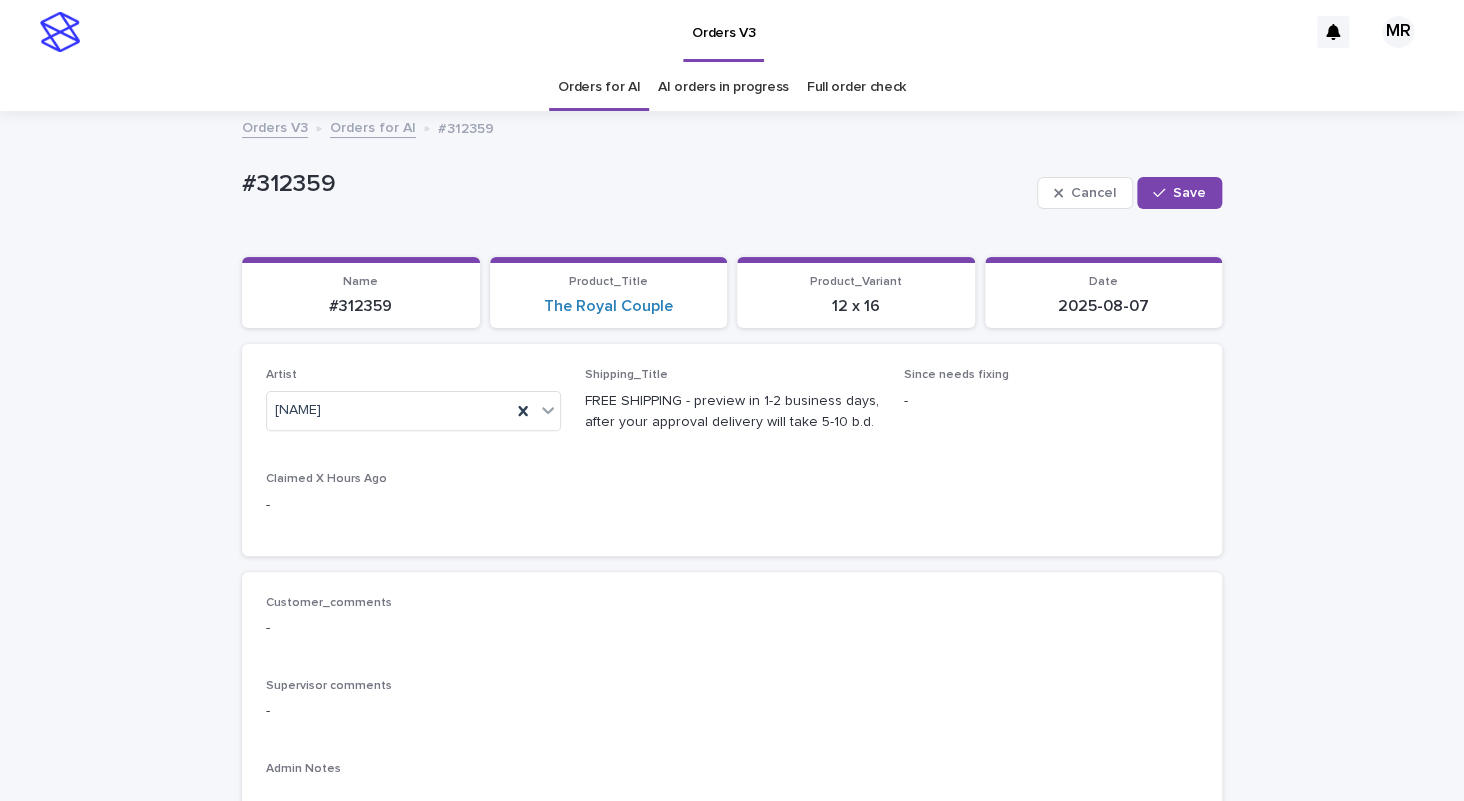 drag, startPoint x: 1198, startPoint y: 185, endPoint x: 576, endPoint y: 29, distance: 641.2644 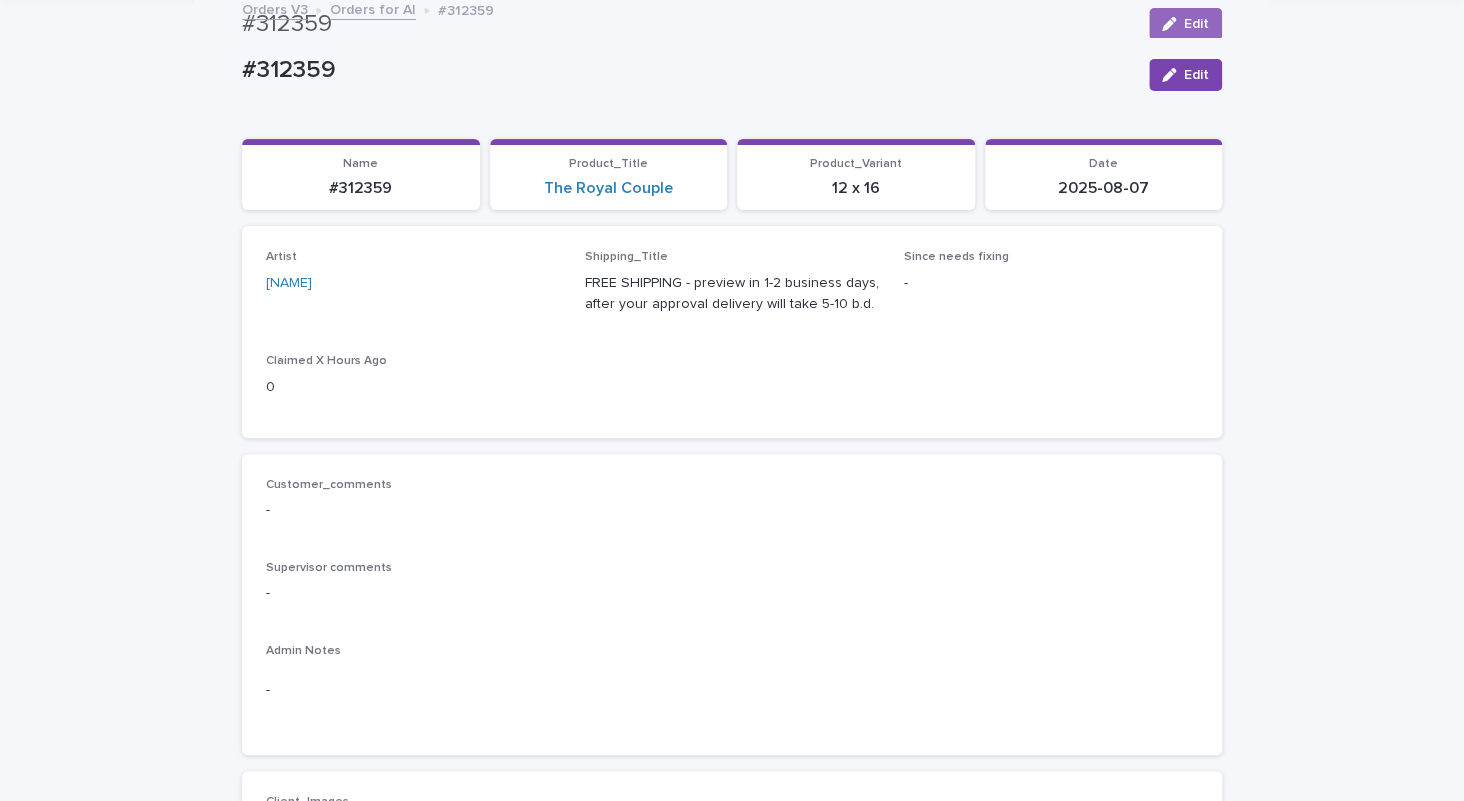 scroll, scrollTop: 0, scrollLeft: 0, axis: both 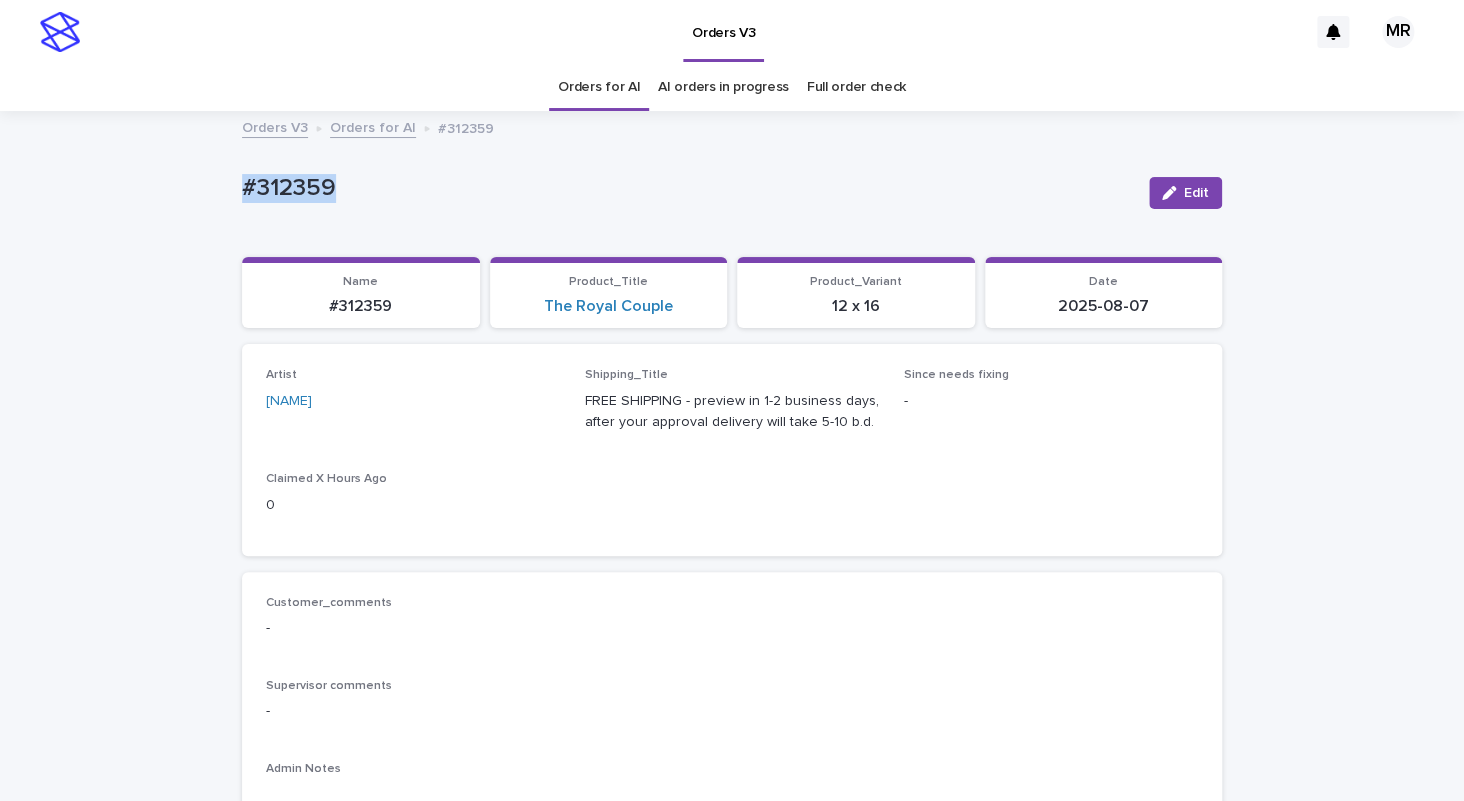 drag, startPoint x: 274, startPoint y: 186, endPoint x: 139, endPoint y: 199, distance: 135.62448 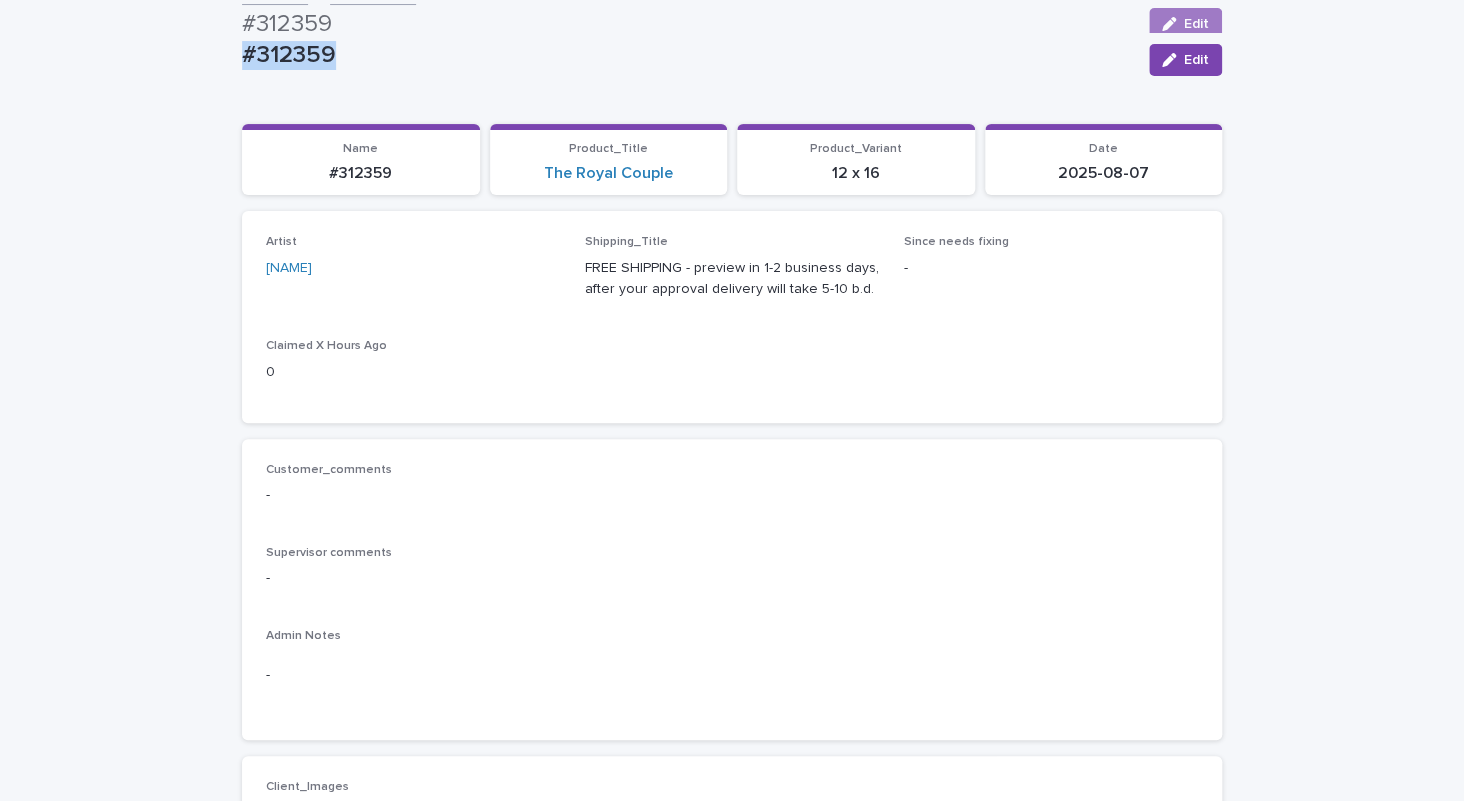 scroll, scrollTop: 0, scrollLeft: 0, axis: both 